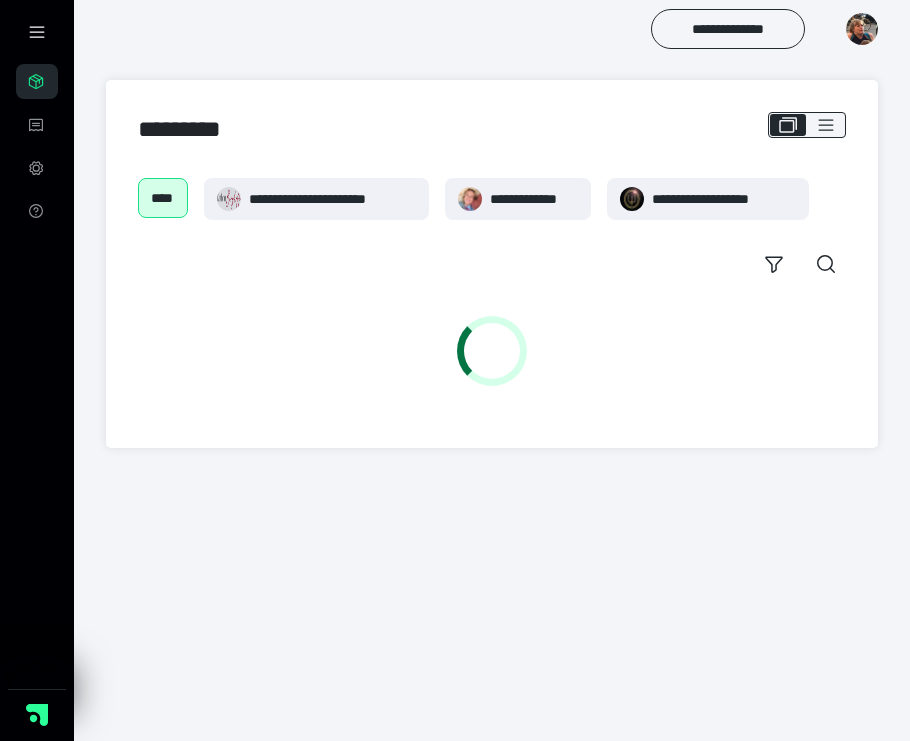 scroll, scrollTop: 0, scrollLeft: 0, axis: both 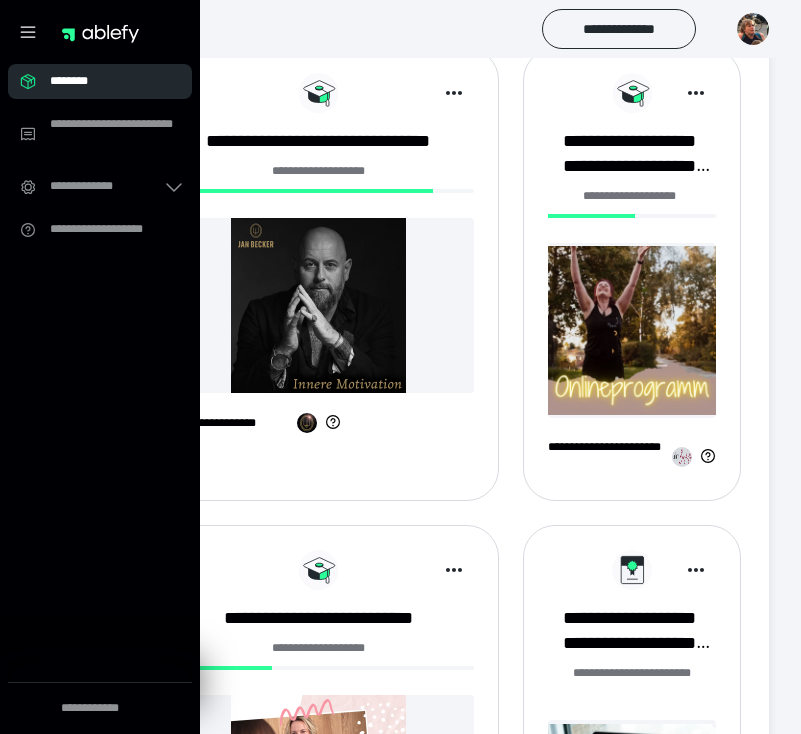 click at bounding box center (632, 330) 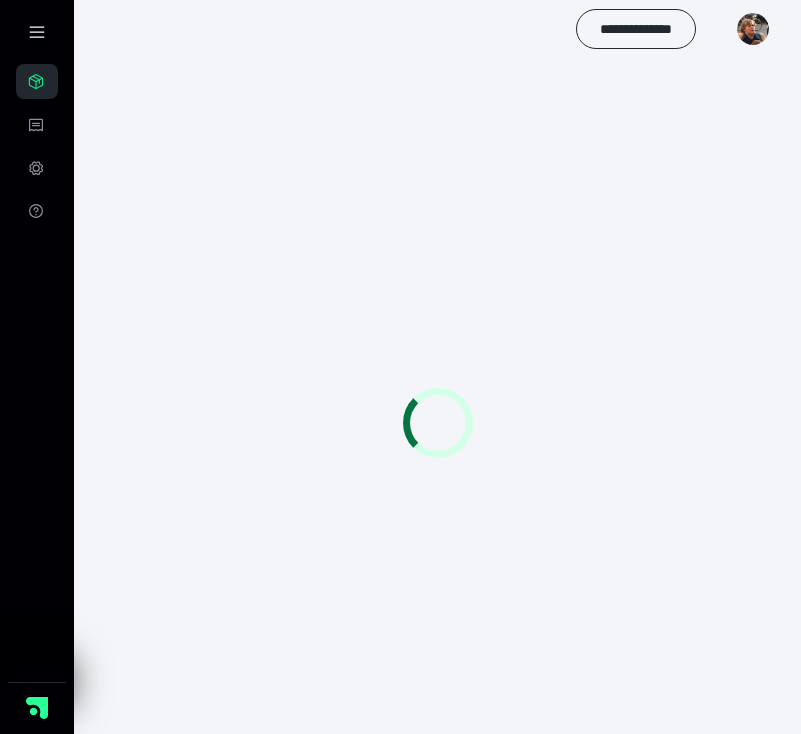 scroll, scrollTop: 0, scrollLeft: 0, axis: both 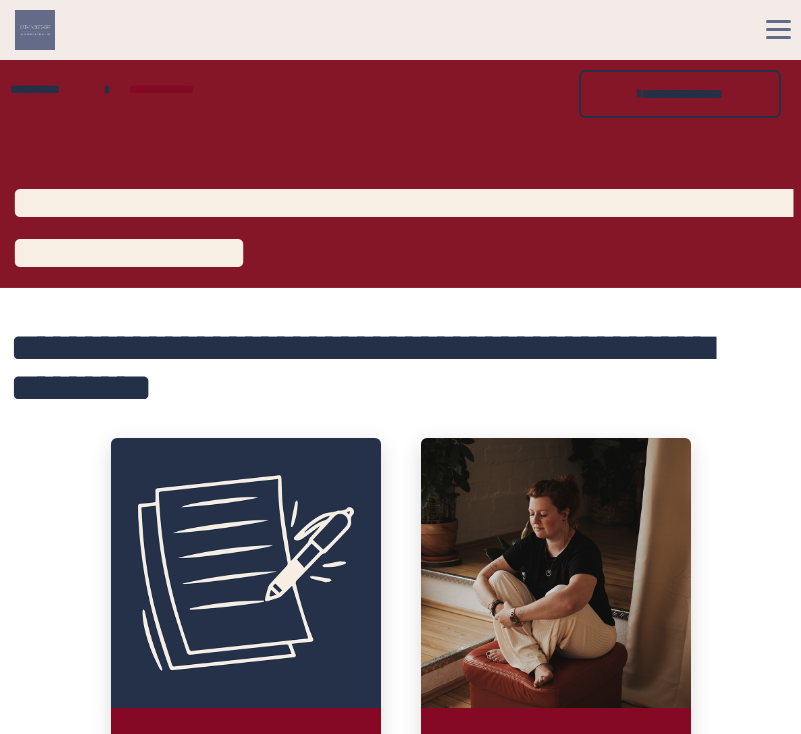 click at bounding box center (556, 573) 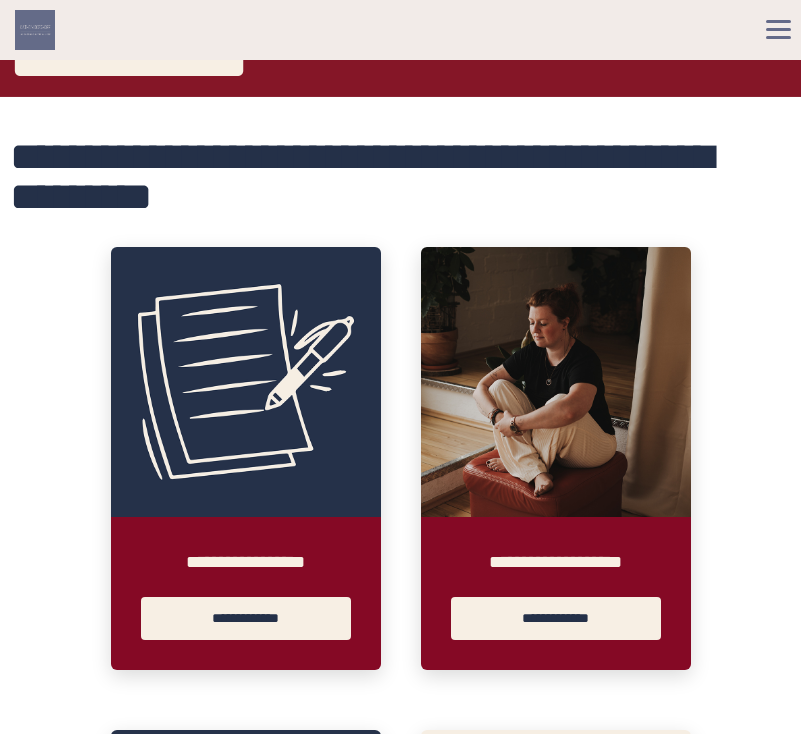 scroll, scrollTop: 201, scrollLeft: 0, axis: vertical 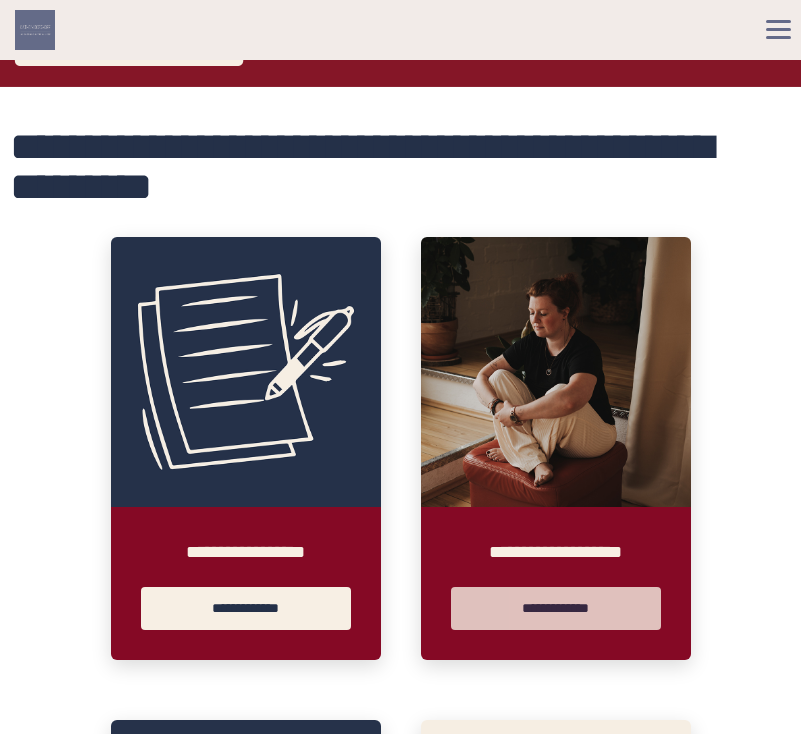 click on "**********" at bounding box center [556, 608] 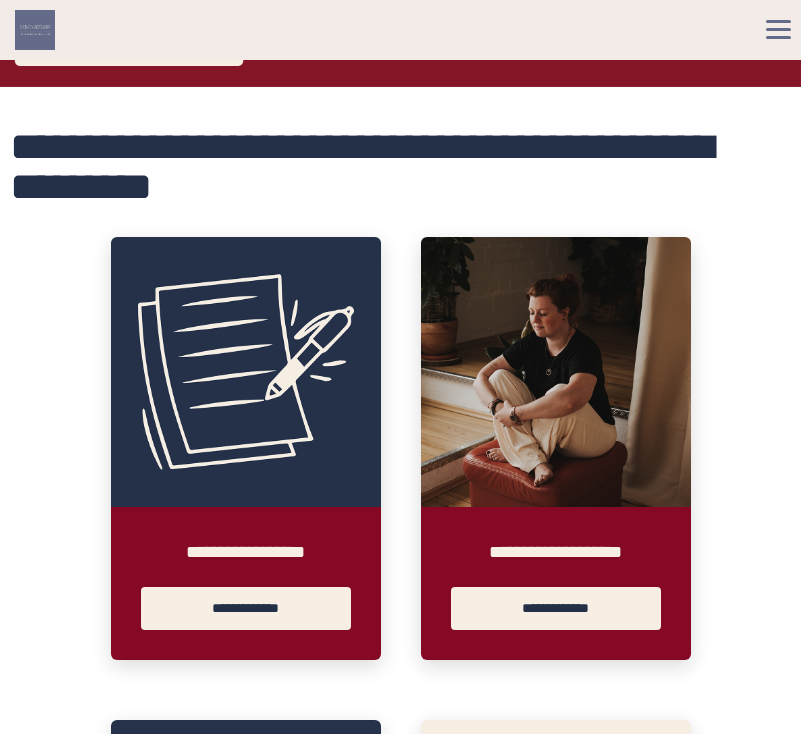 scroll, scrollTop: 0, scrollLeft: 0, axis: both 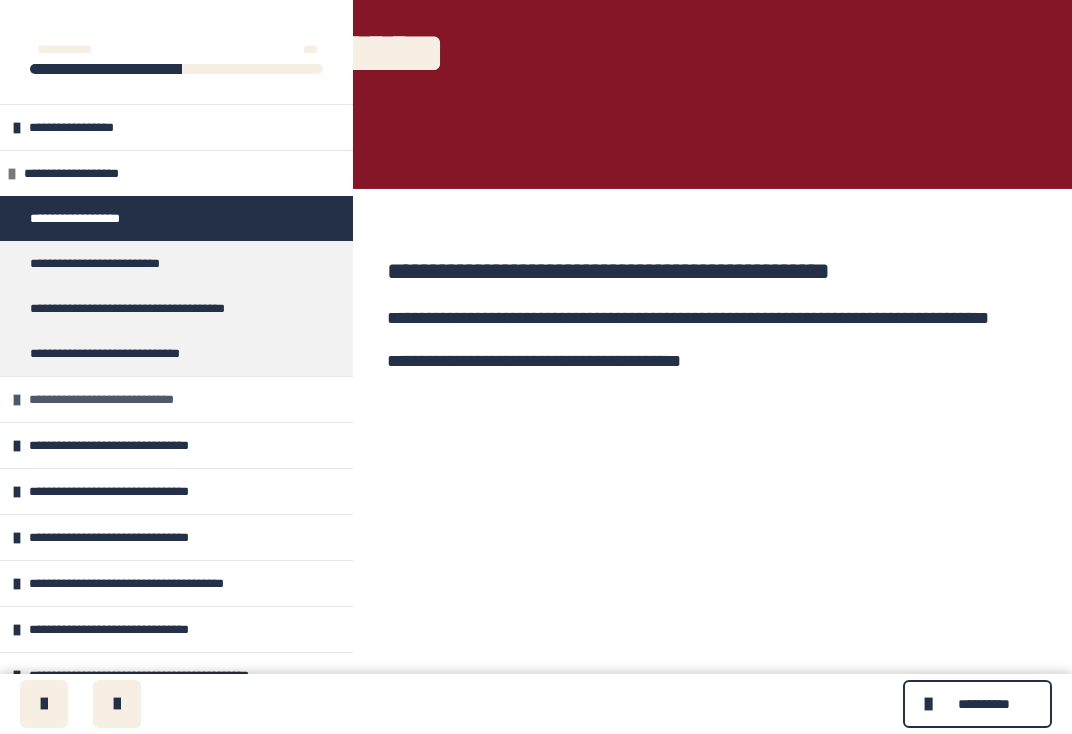 click on "**********" at bounding box center [126, 399] 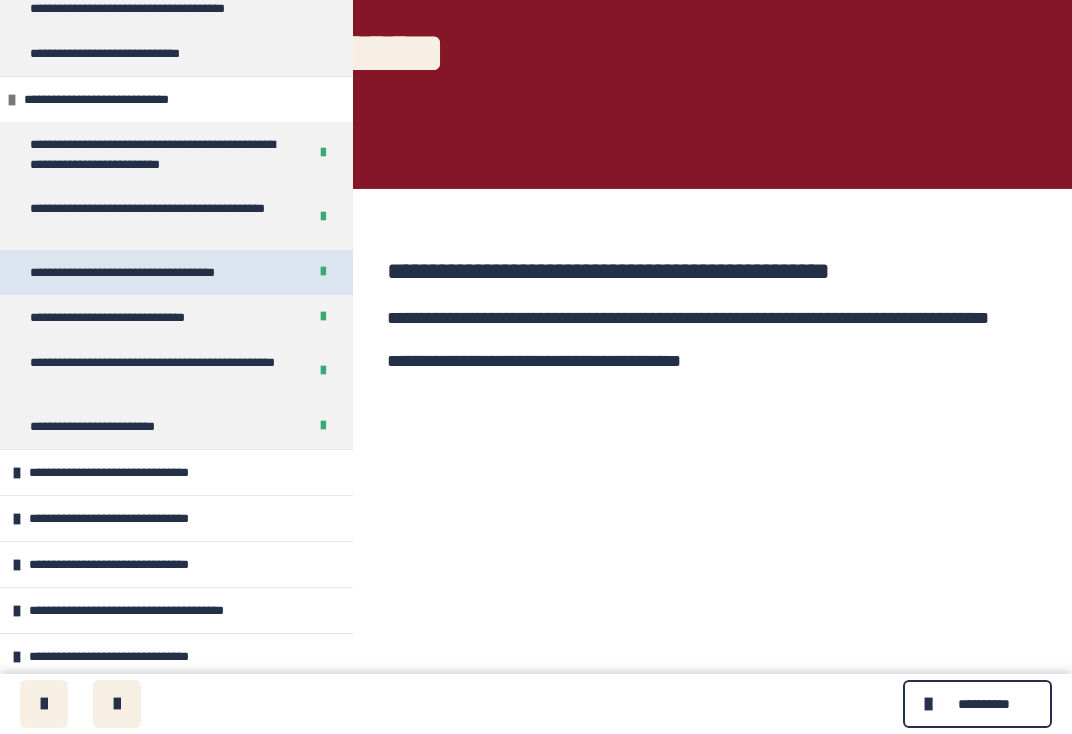 scroll, scrollTop: 307, scrollLeft: 0, axis: vertical 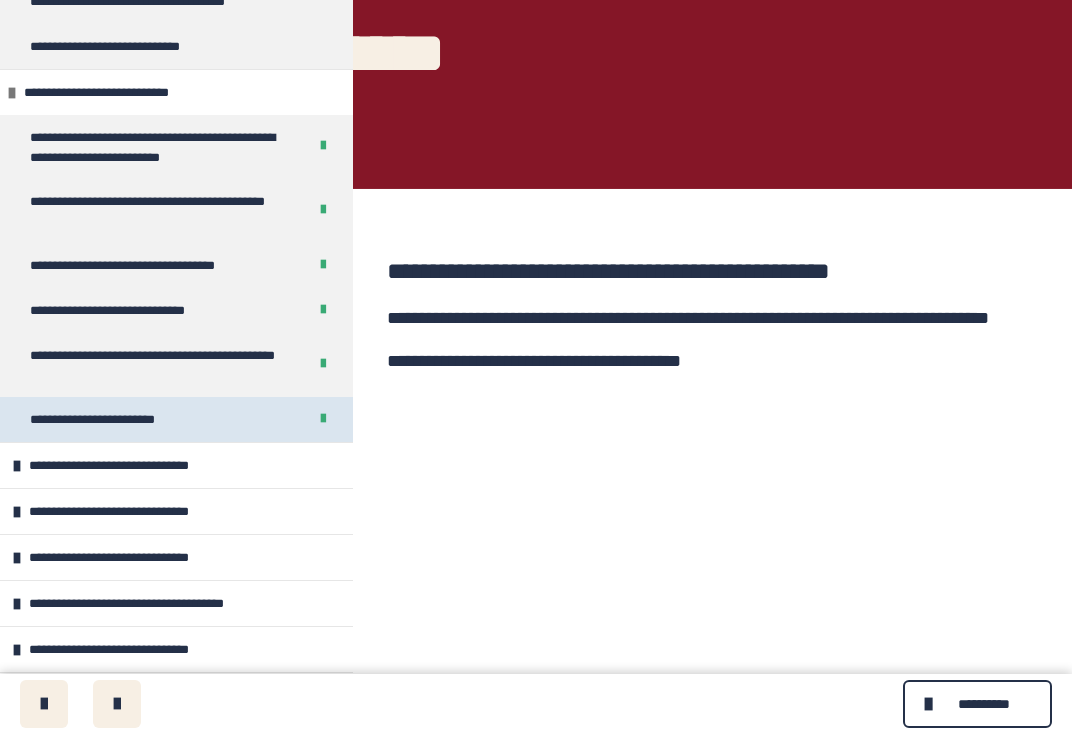 click on "**********" at bounding box center [121, 419] 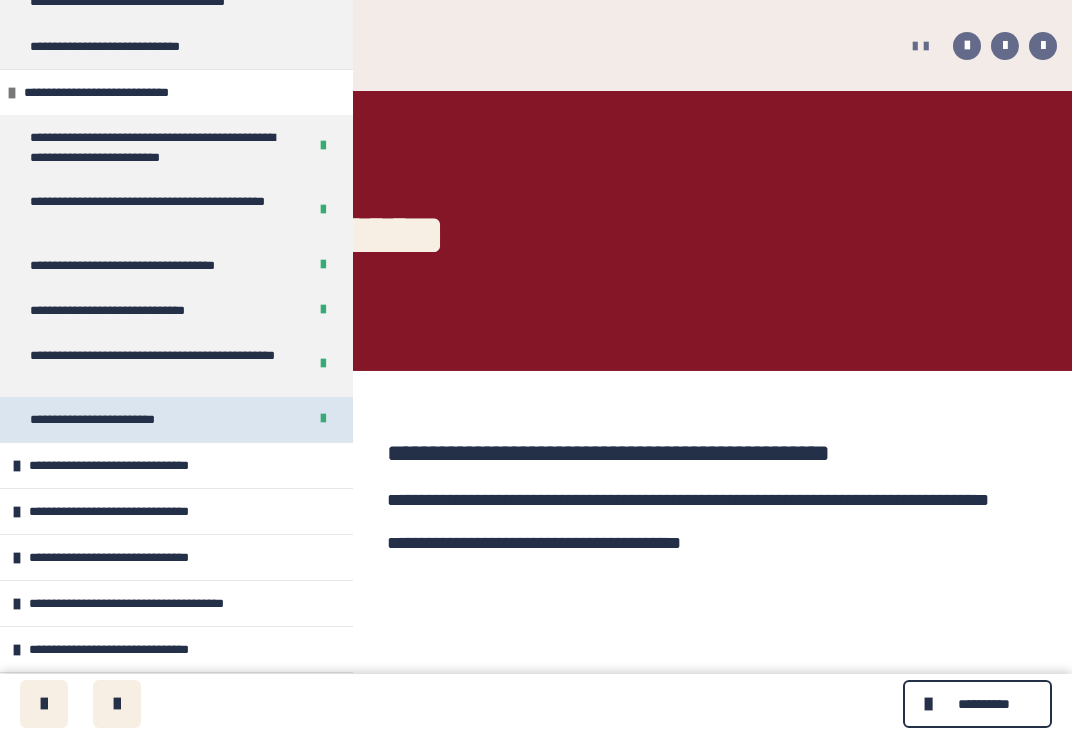 scroll, scrollTop: 0, scrollLeft: 0, axis: both 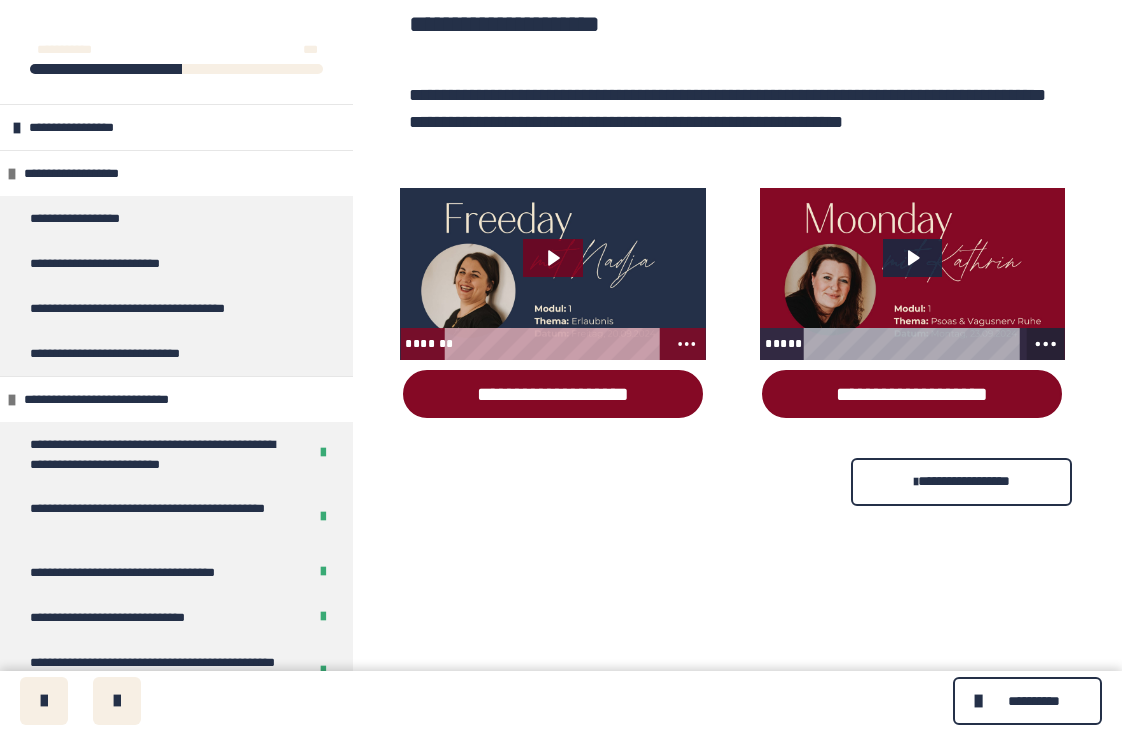 click 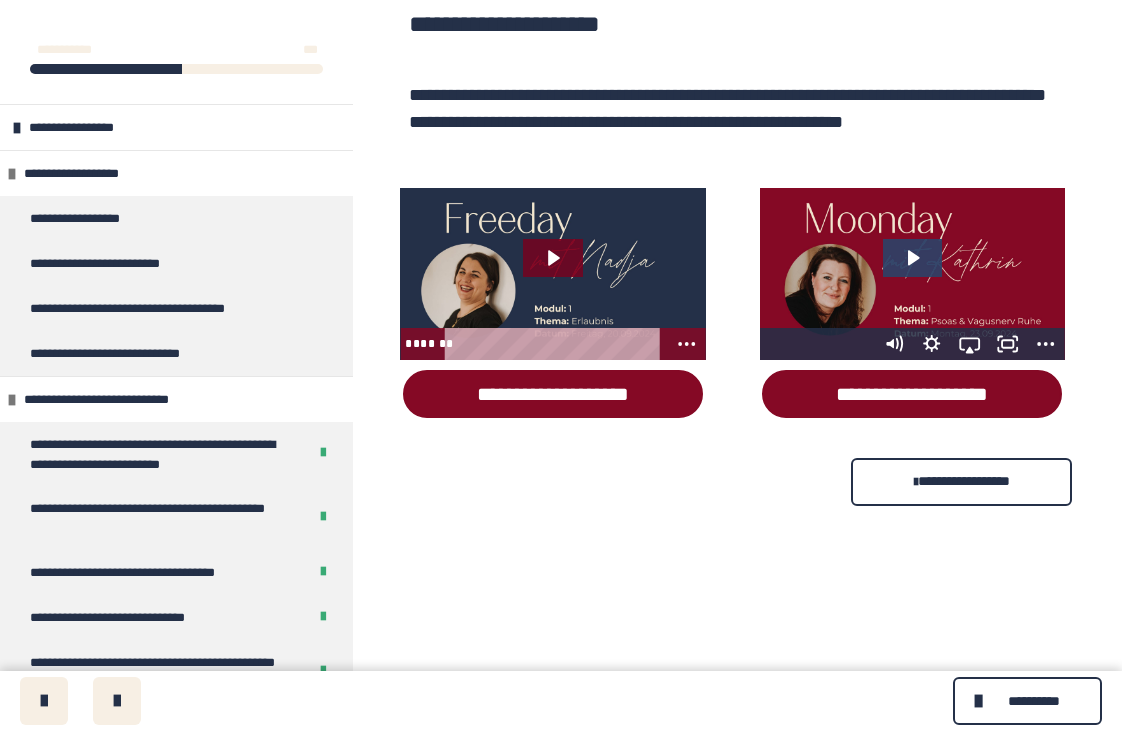 click 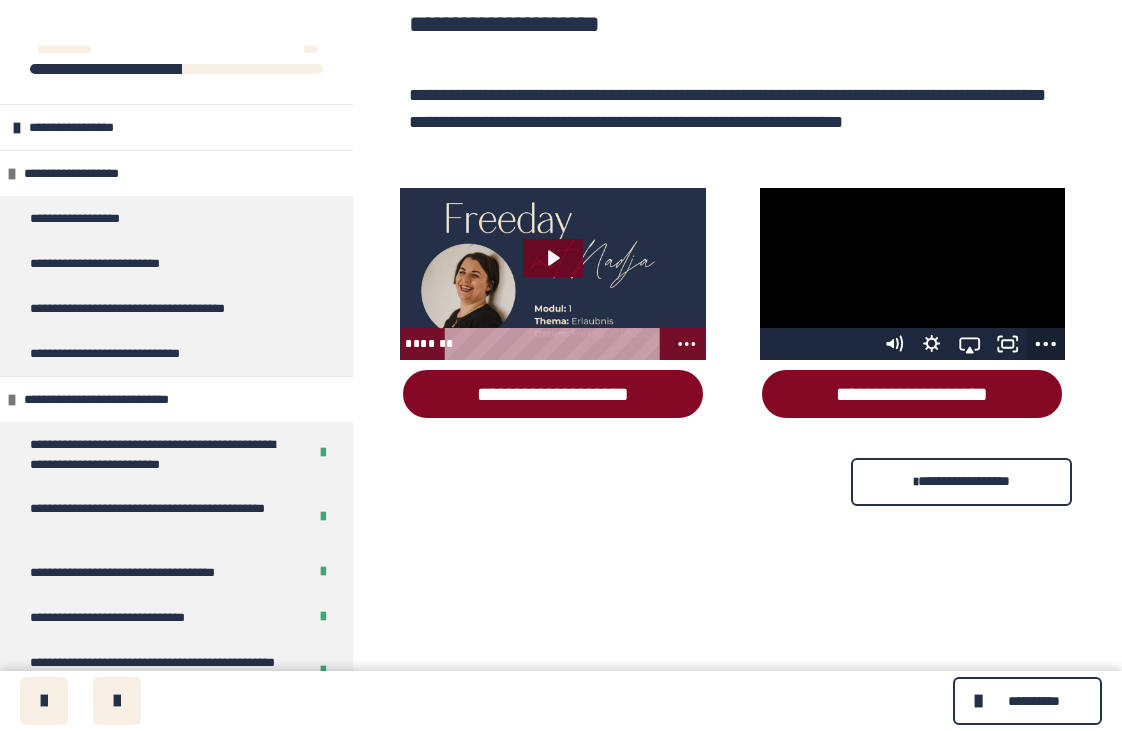 click 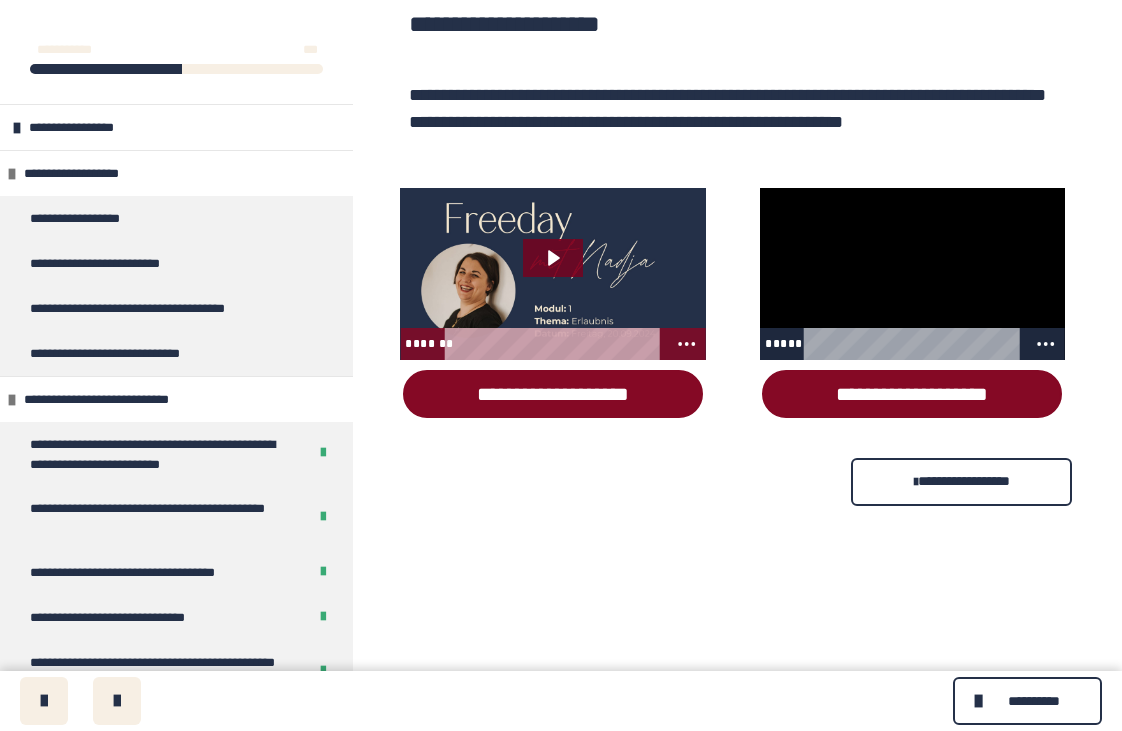 click at bounding box center (912, 274) 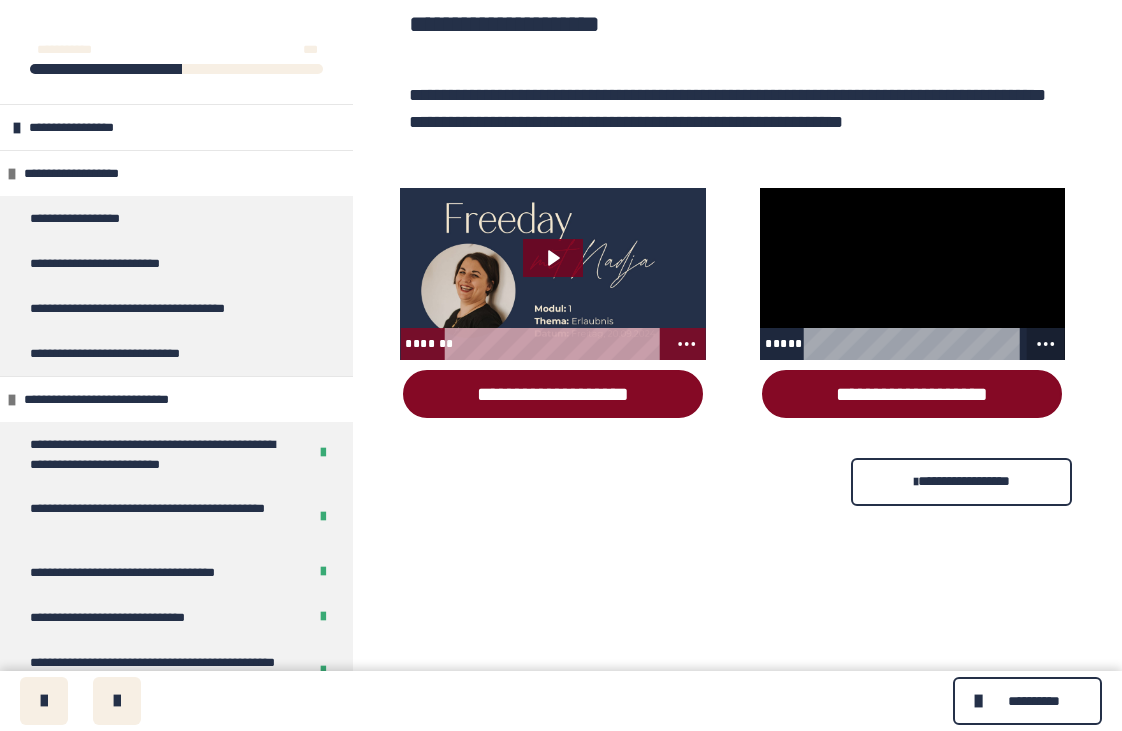 click 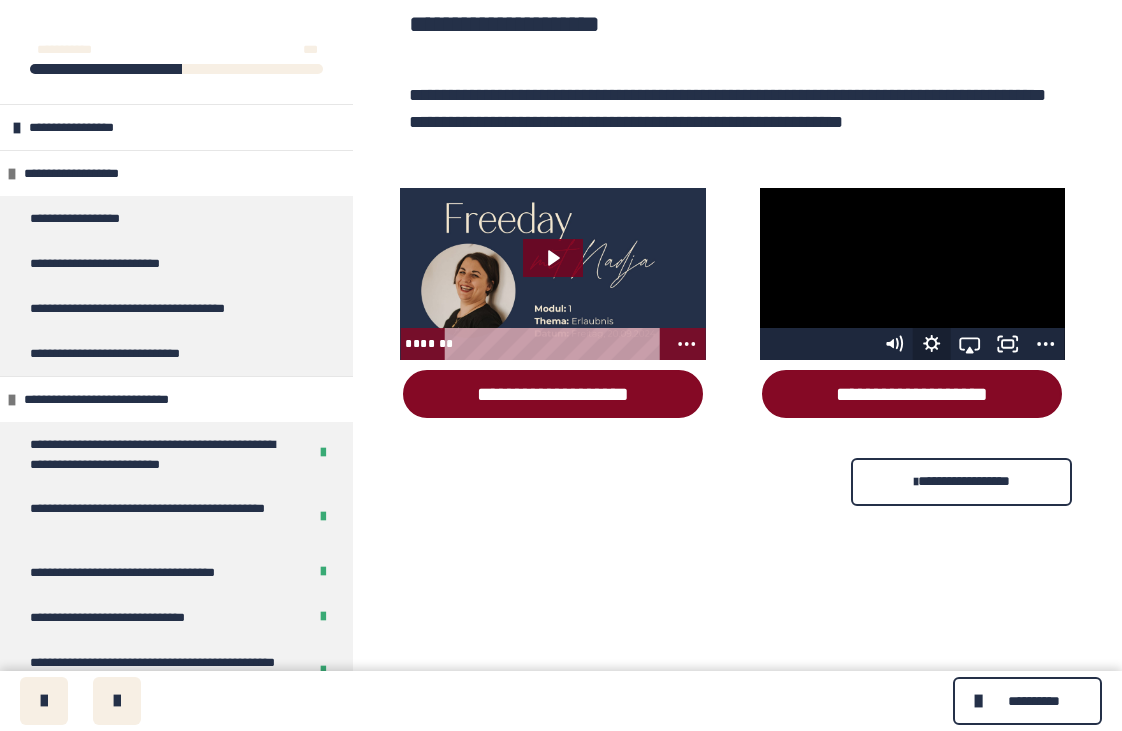 click 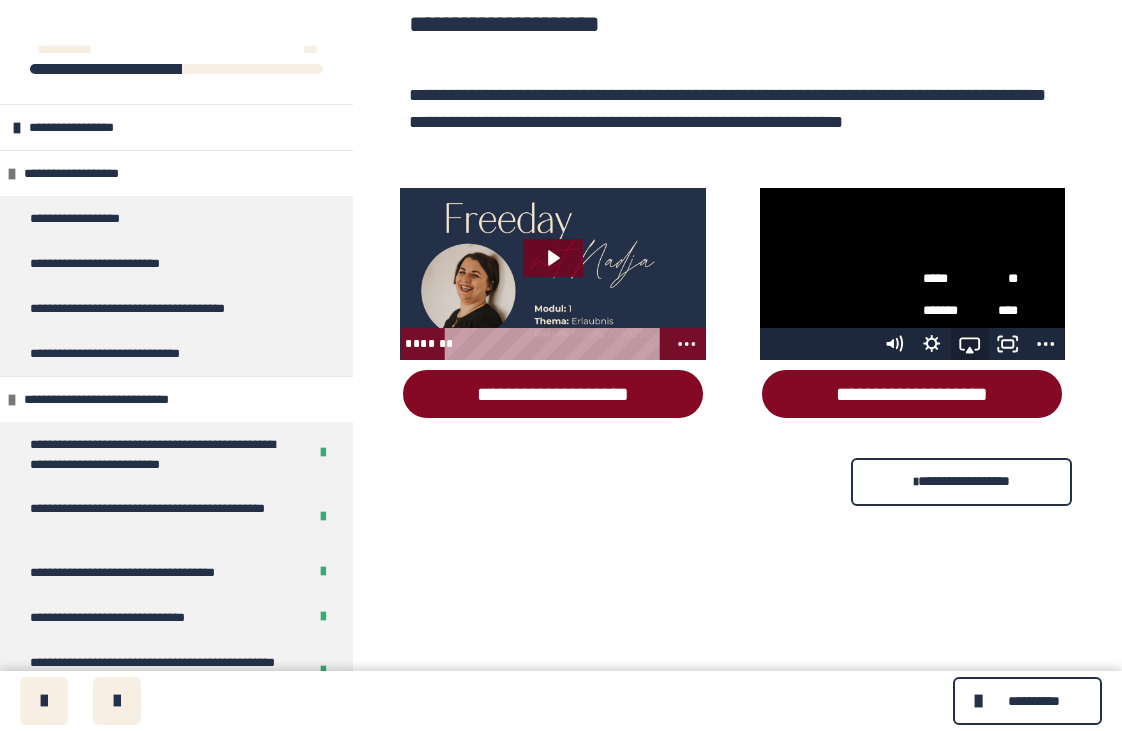 click 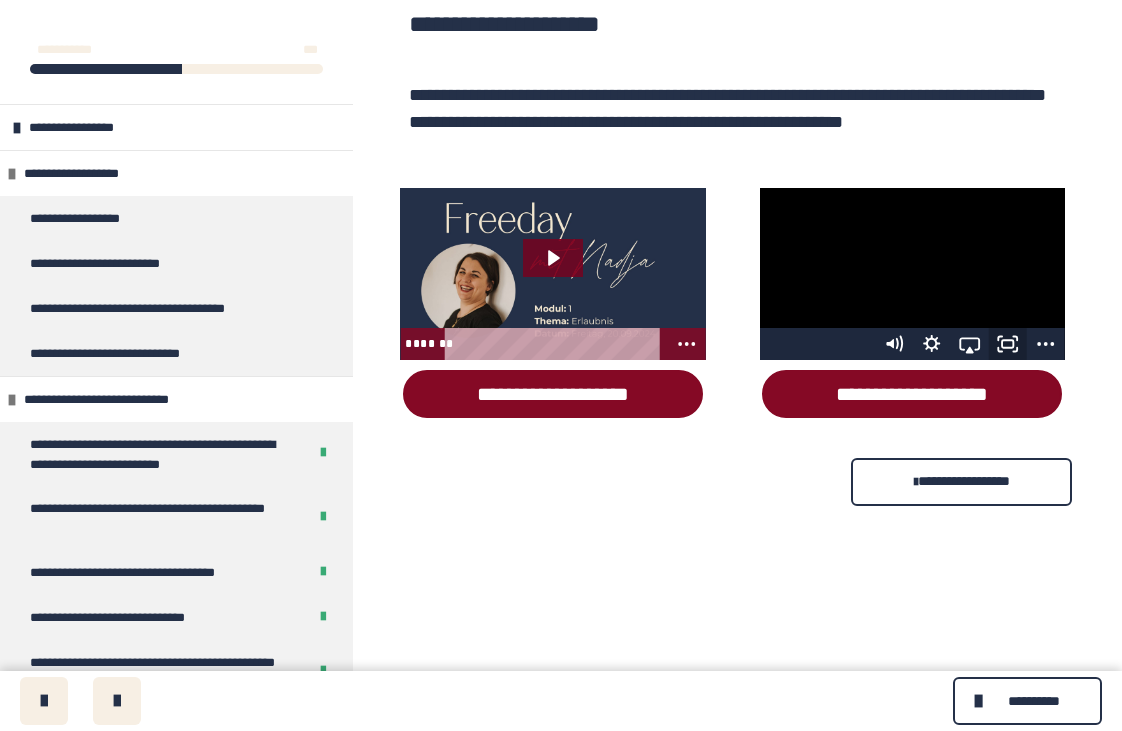 click 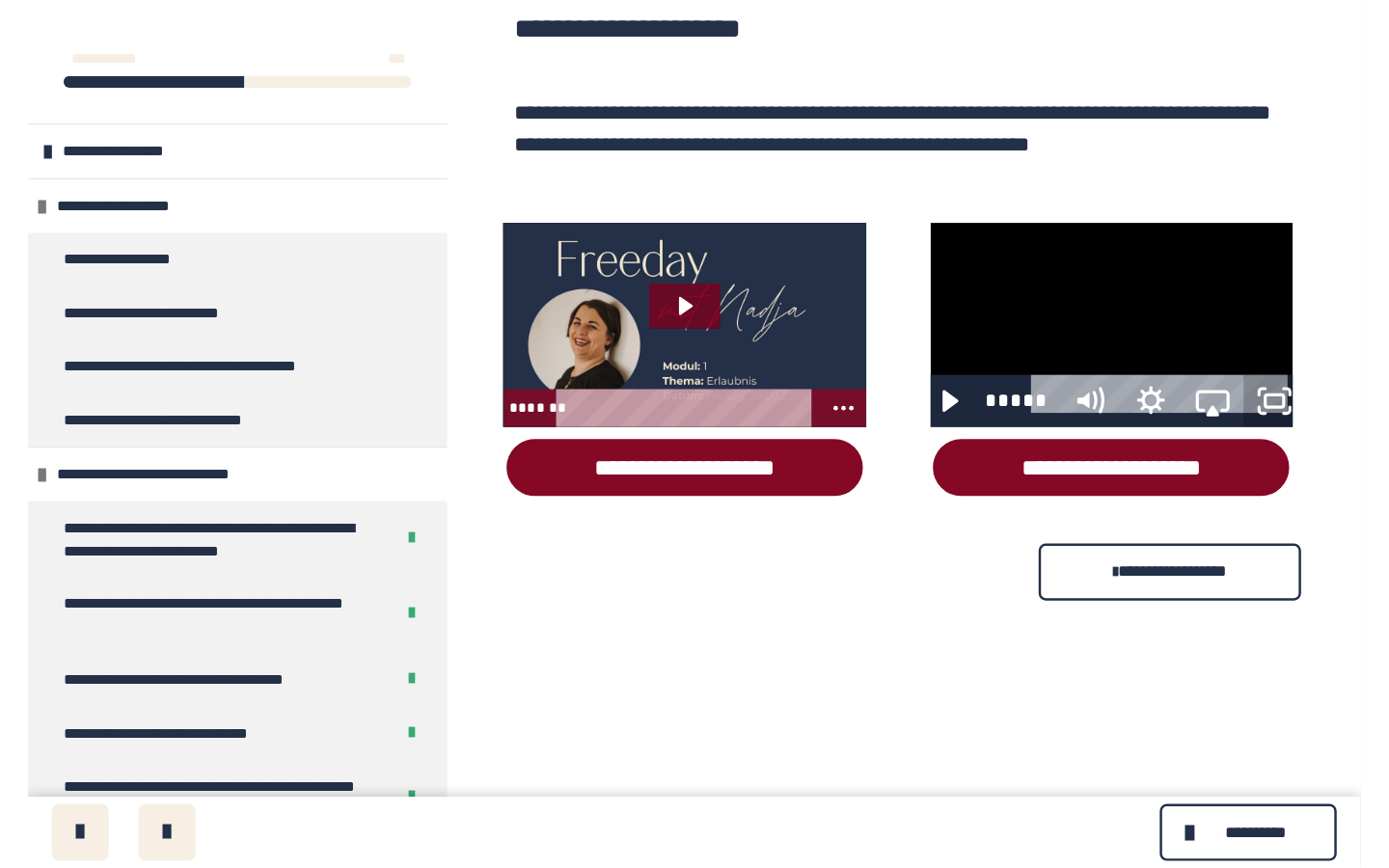 scroll, scrollTop: 303, scrollLeft: 0, axis: vertical 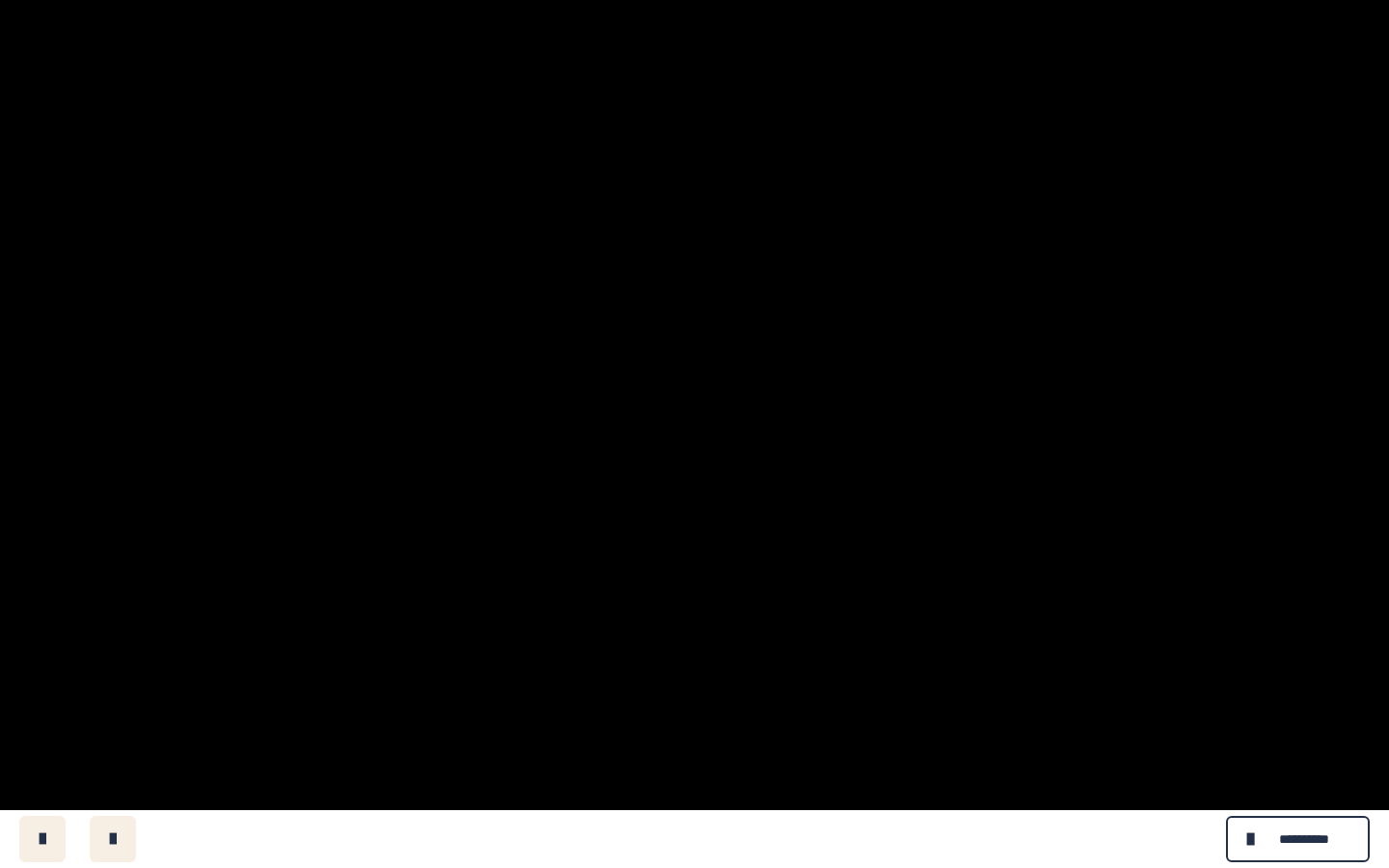 click 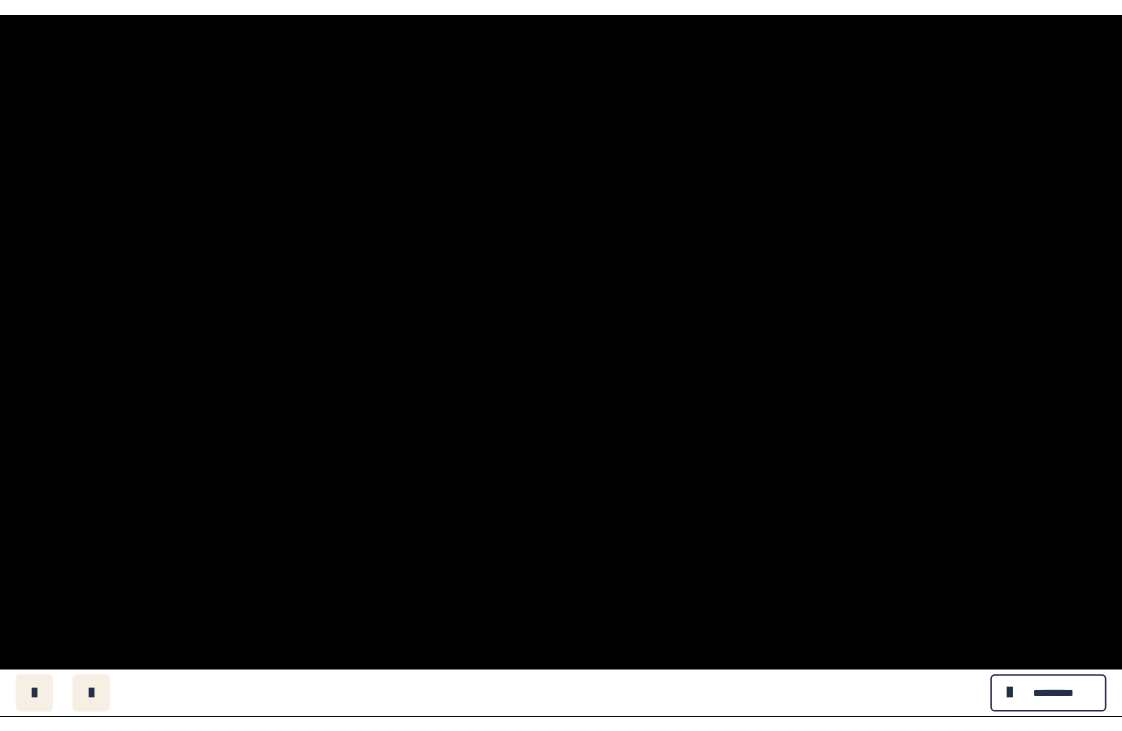 scroll, scrollTop: 431, scrollLeft: 0, axis: vertical 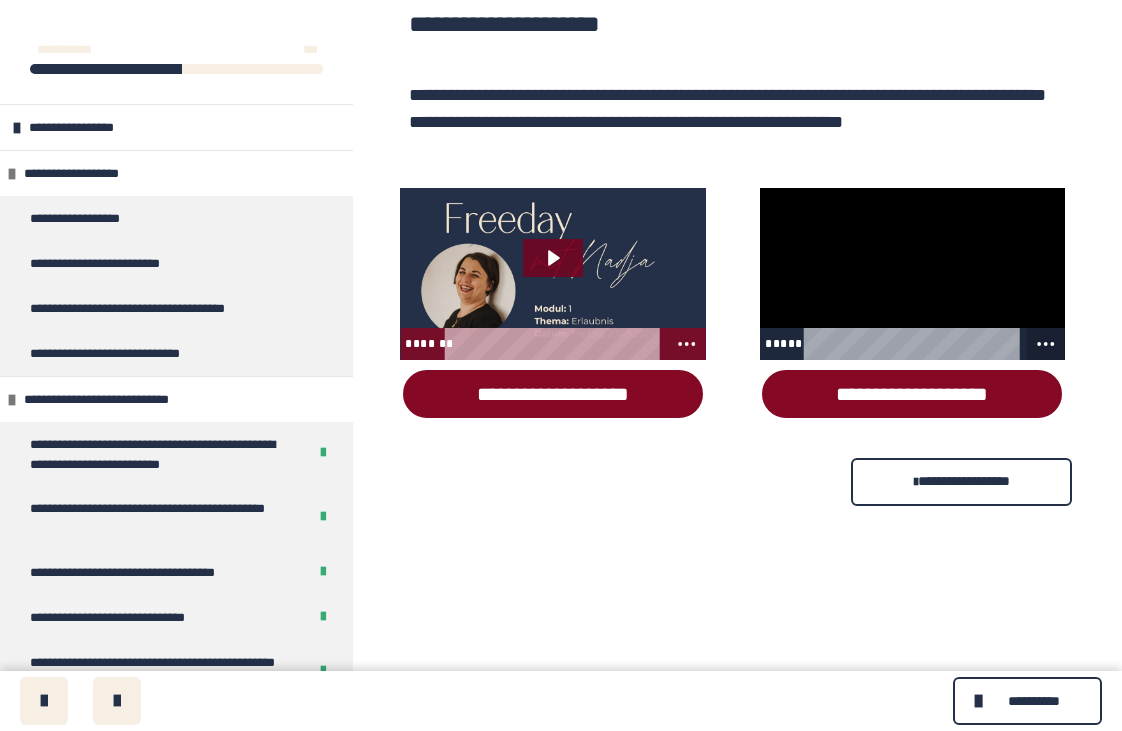 click 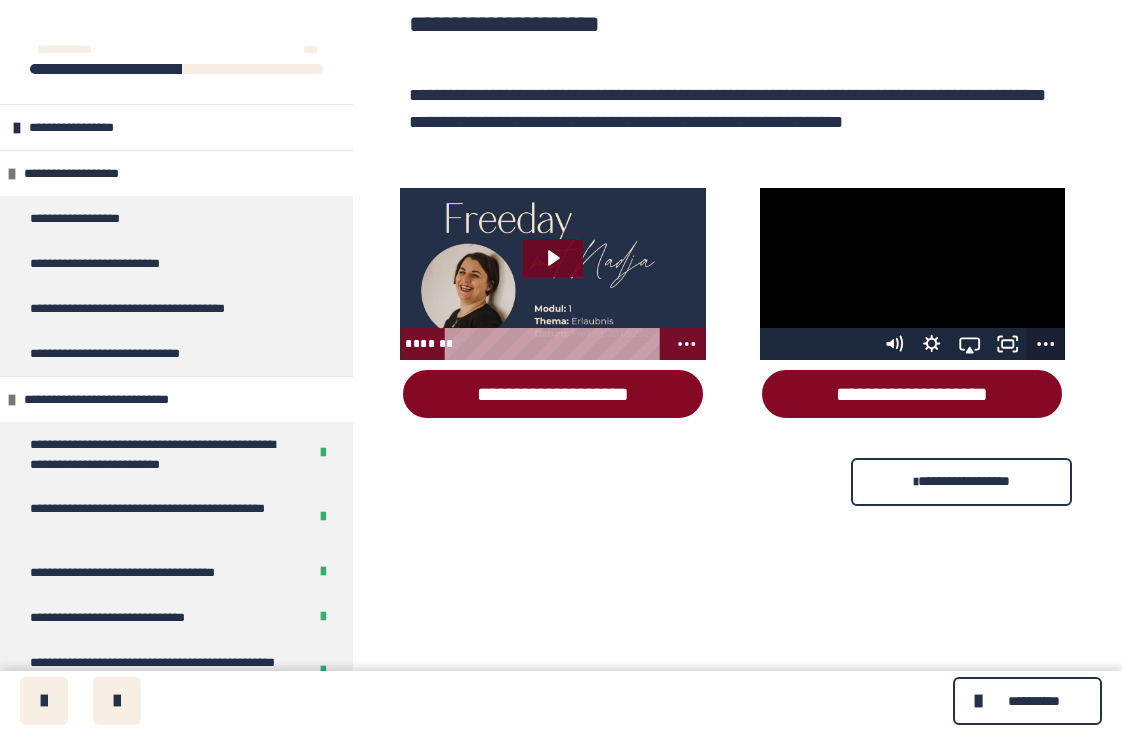 click 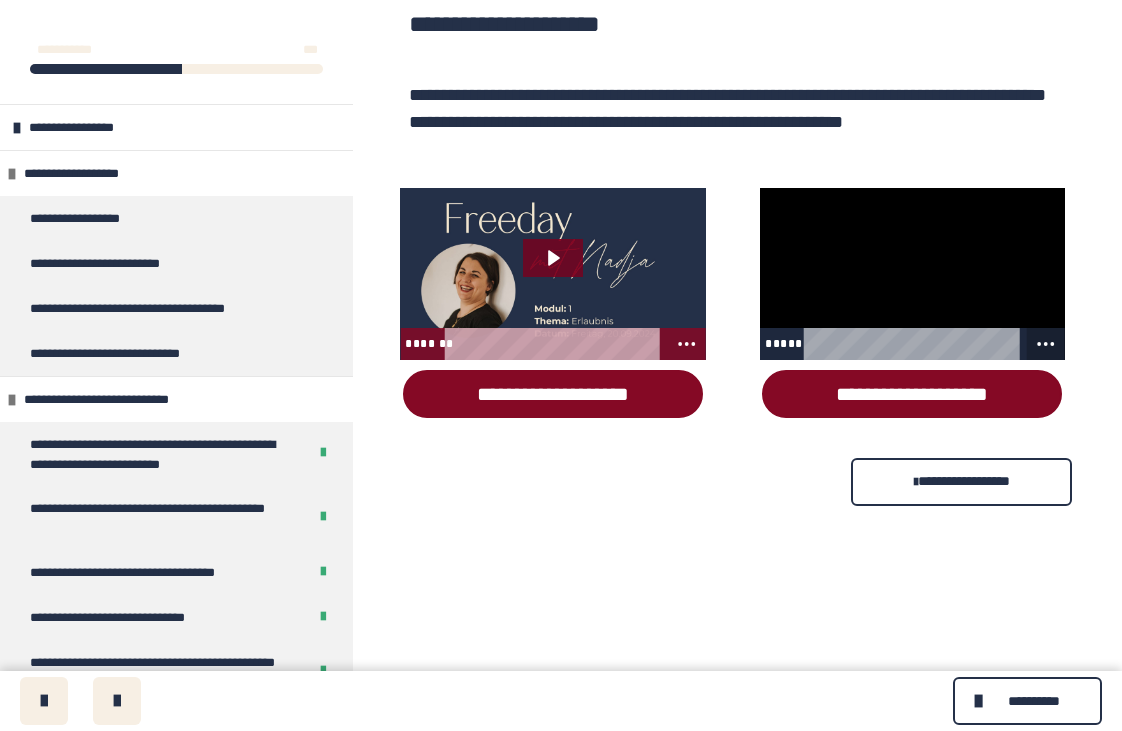 click 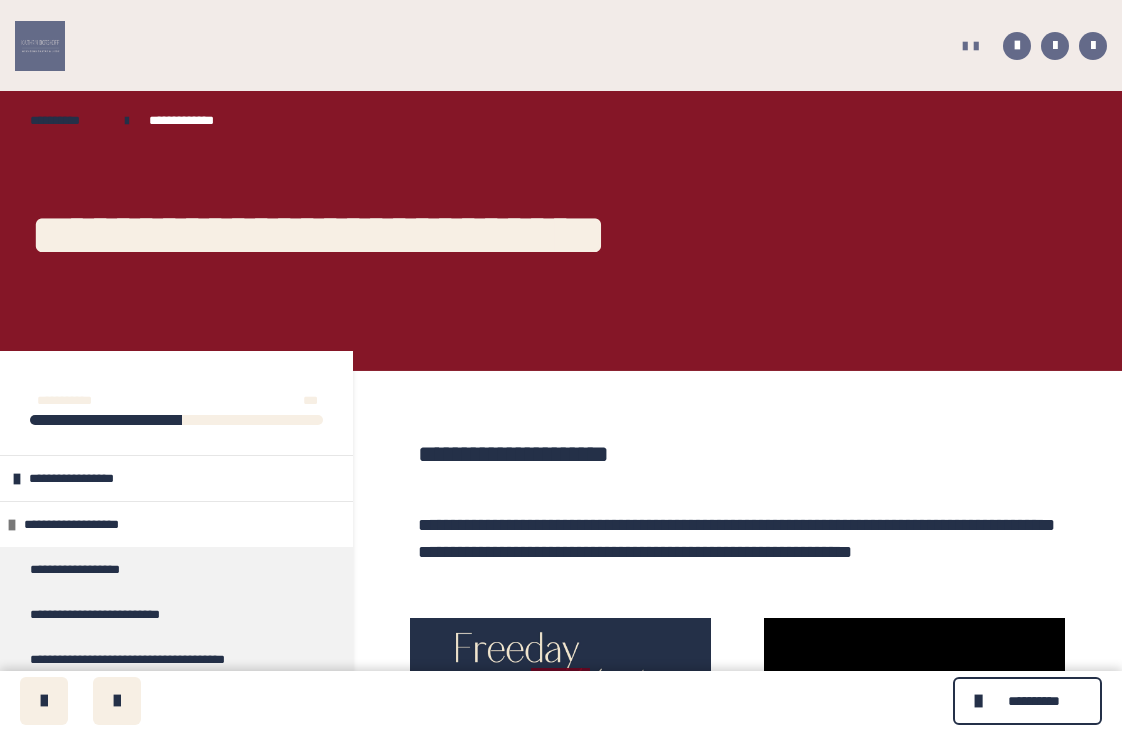 scroll, scrollTop: 0, scrollLeft: 0, axis: both 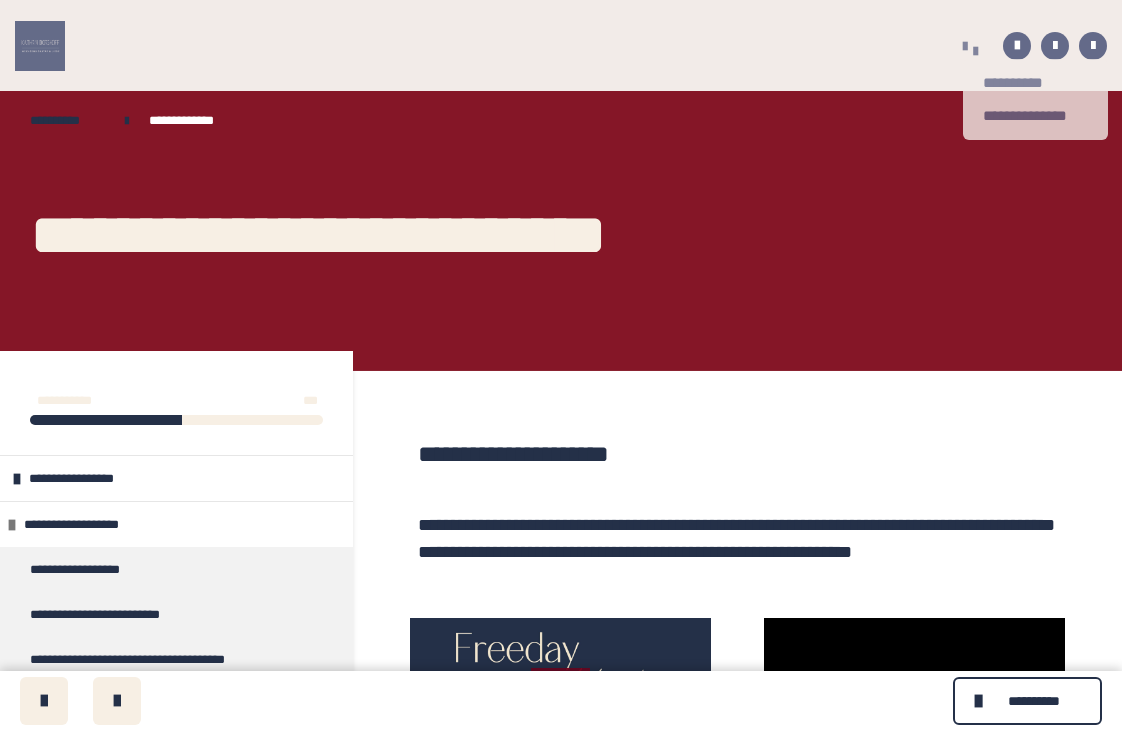 click at bounding box center [965, 45] 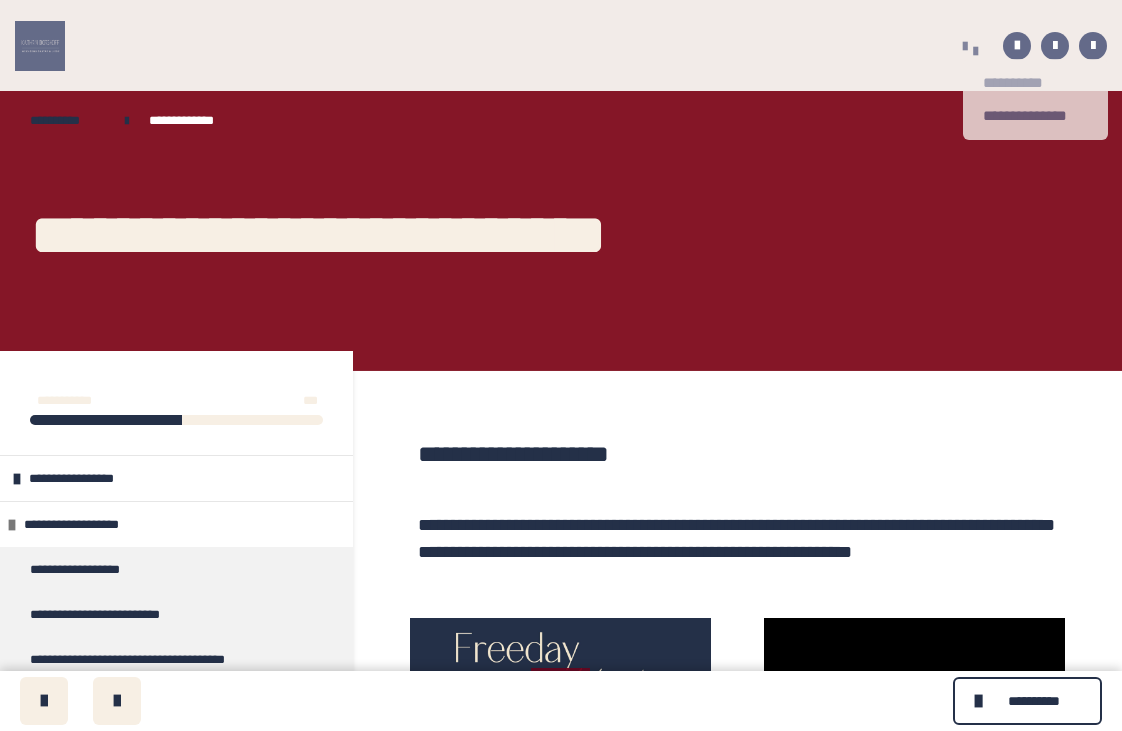 click on "**********" at bounding box center (1035, 83) 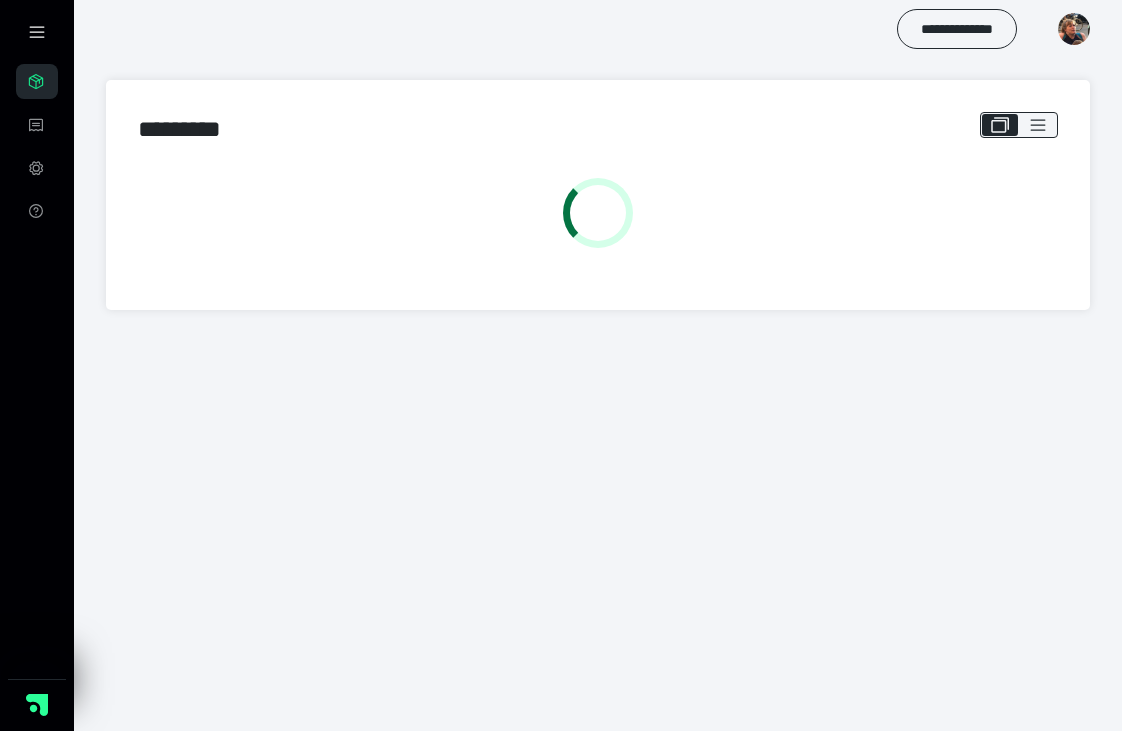 scroll, scrollTop: 0, scrollLeft: 0, axis: both 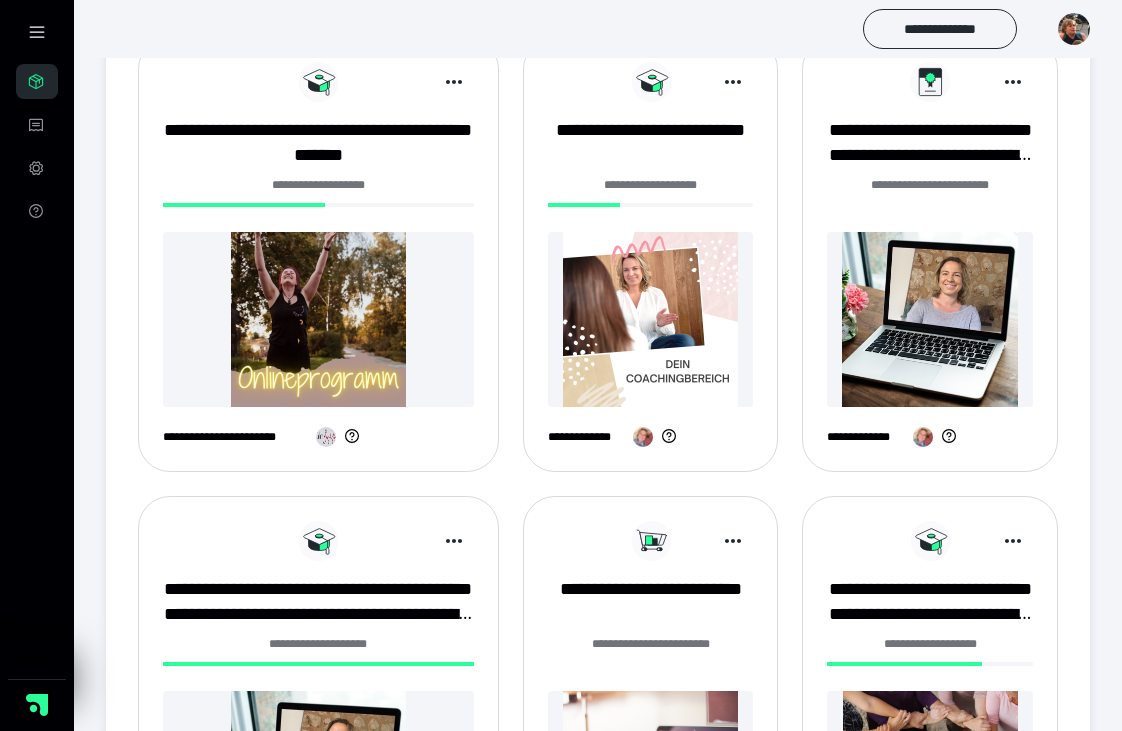 click at bounding box center (318, 319) 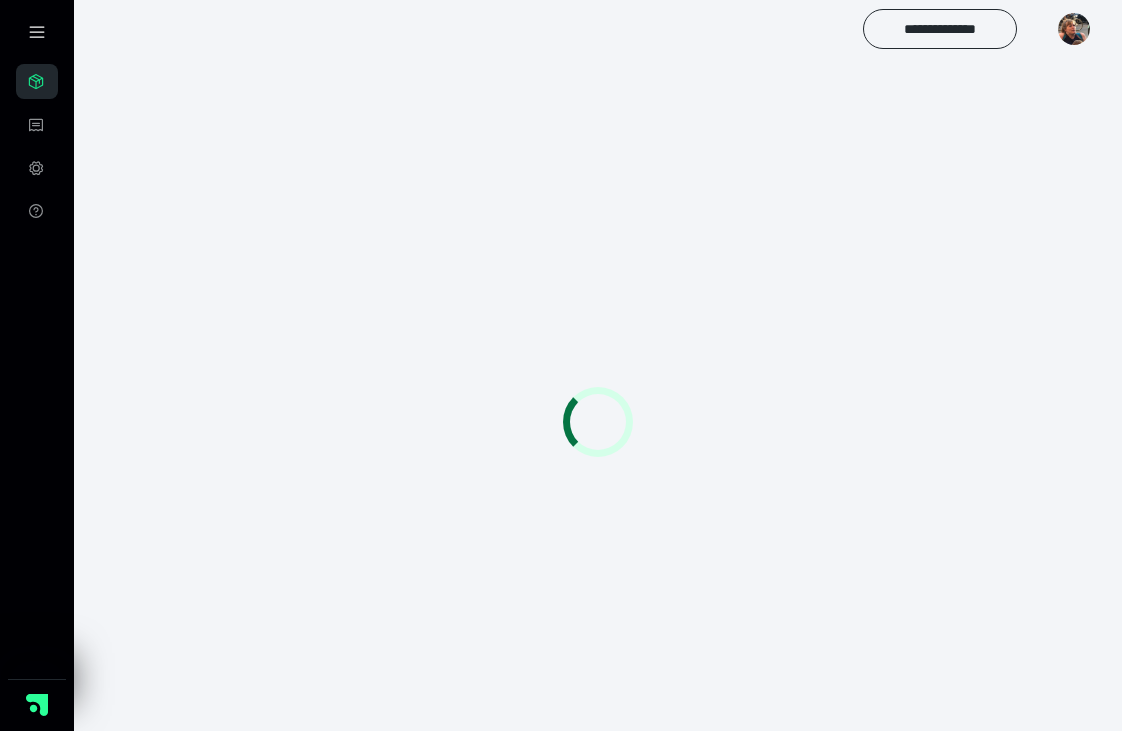 scroll, scrollTop: 0, scrollLeft: 0, axis: both 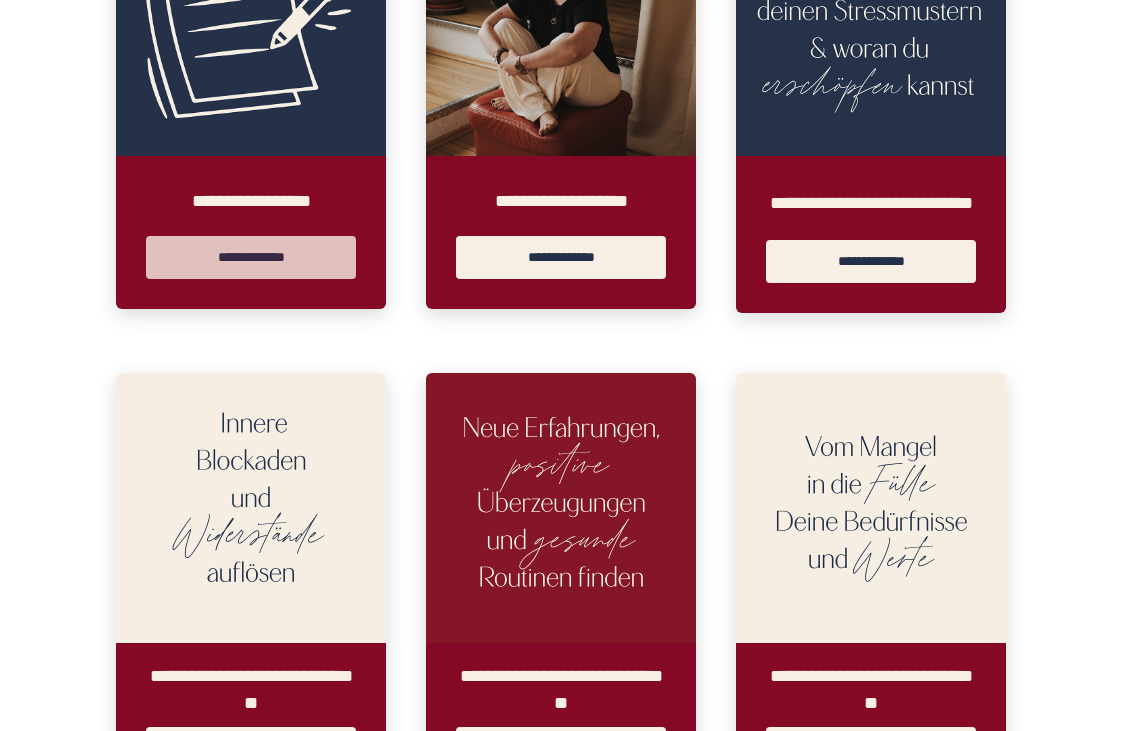 click on "**********" at bounding box center [251, 257] 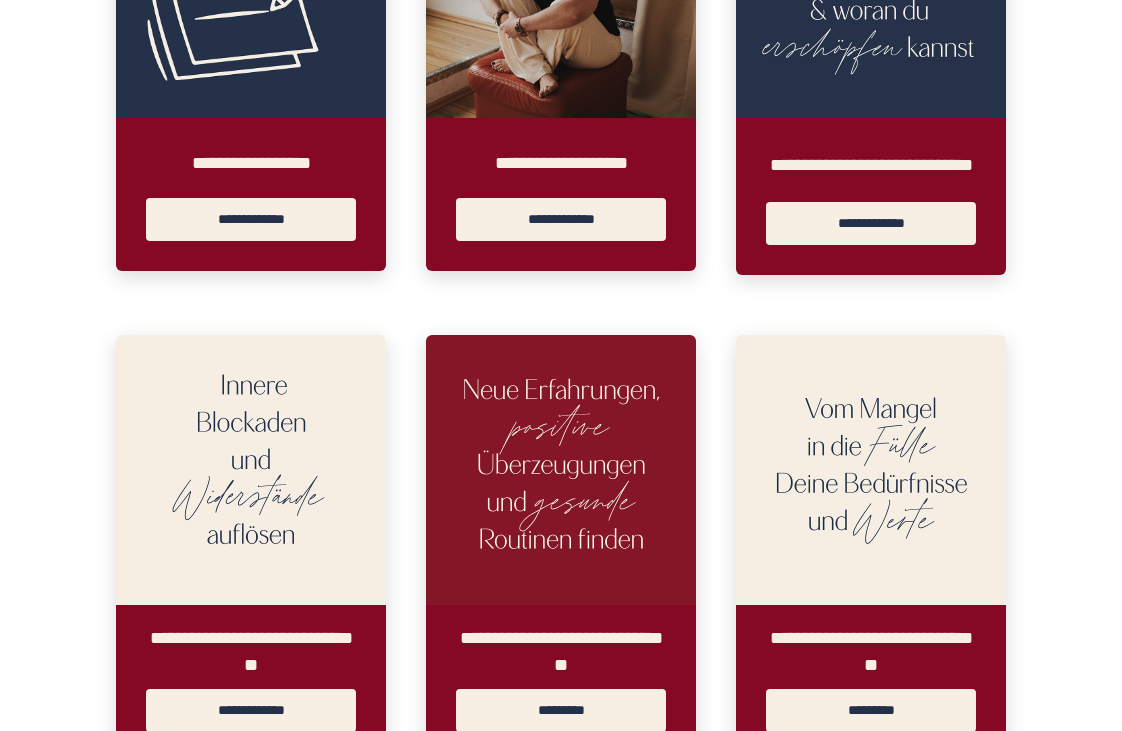 scroll, scrollTop: 0, scrollLeft: 0, axis: both 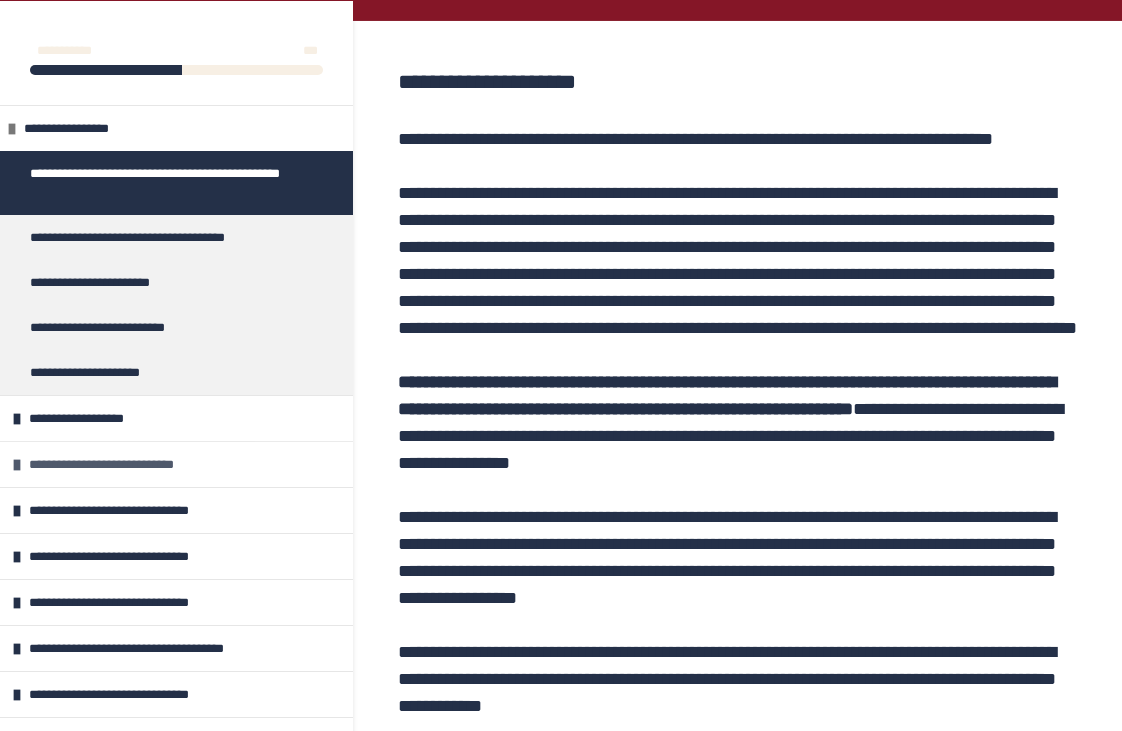 click on "**********" at bounding box center (126, 464) 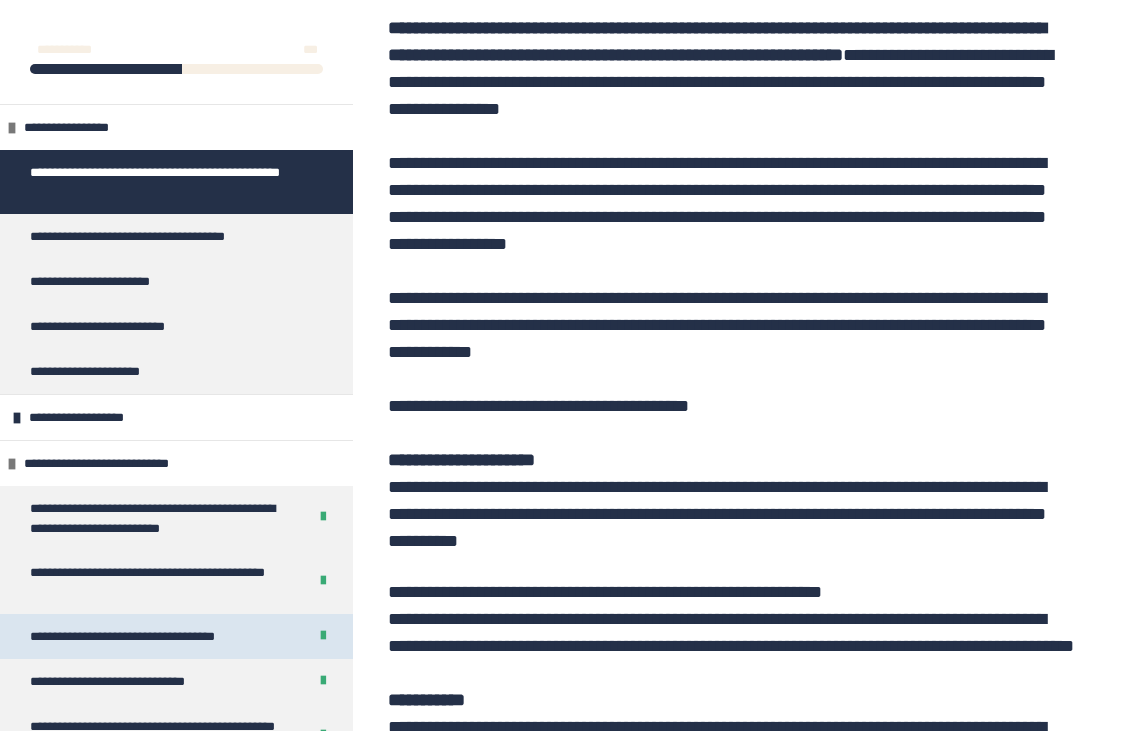 scroll, scrollTop: 709, scrollLeft: 0, axis: vertical 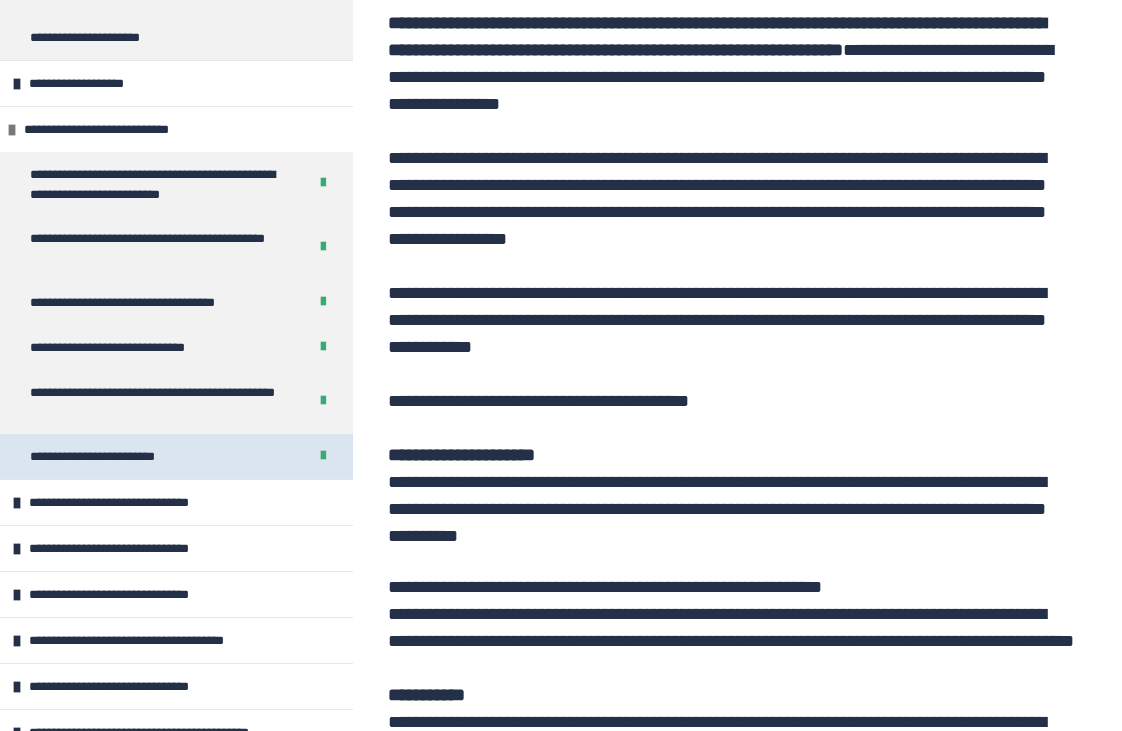 click on "**********" at bounding box center (121, 456) 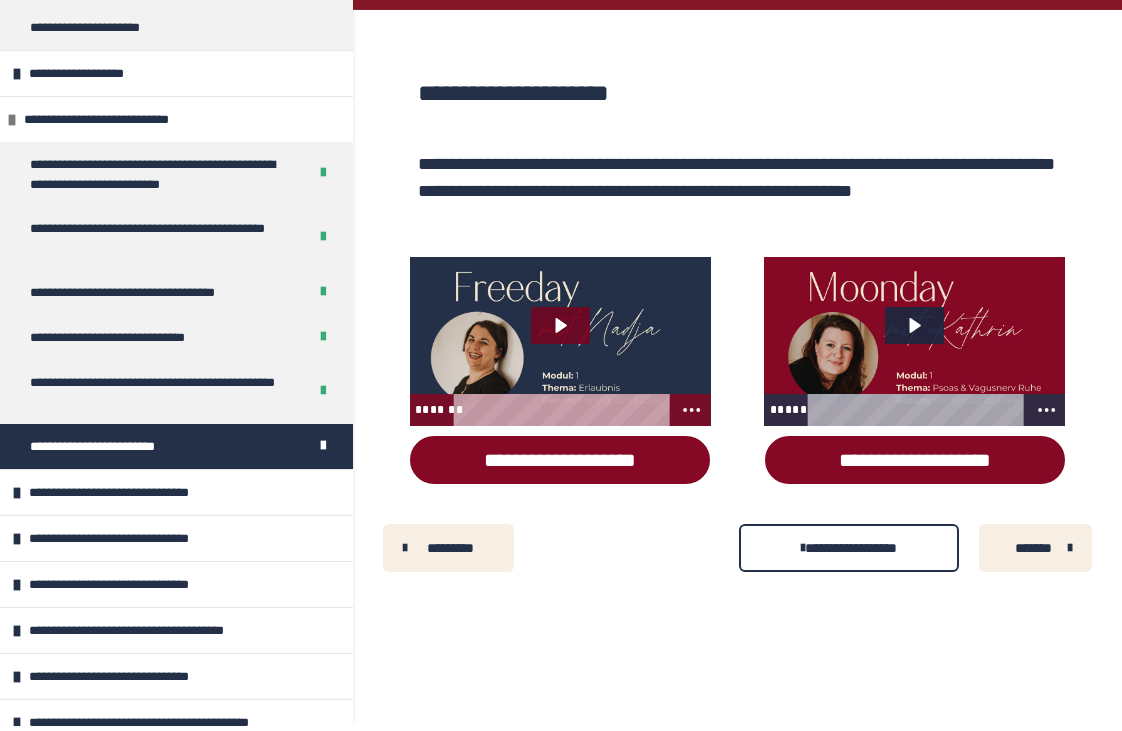 scroll, scrollTop: -74, scrollLeft: 0, axis: vertical 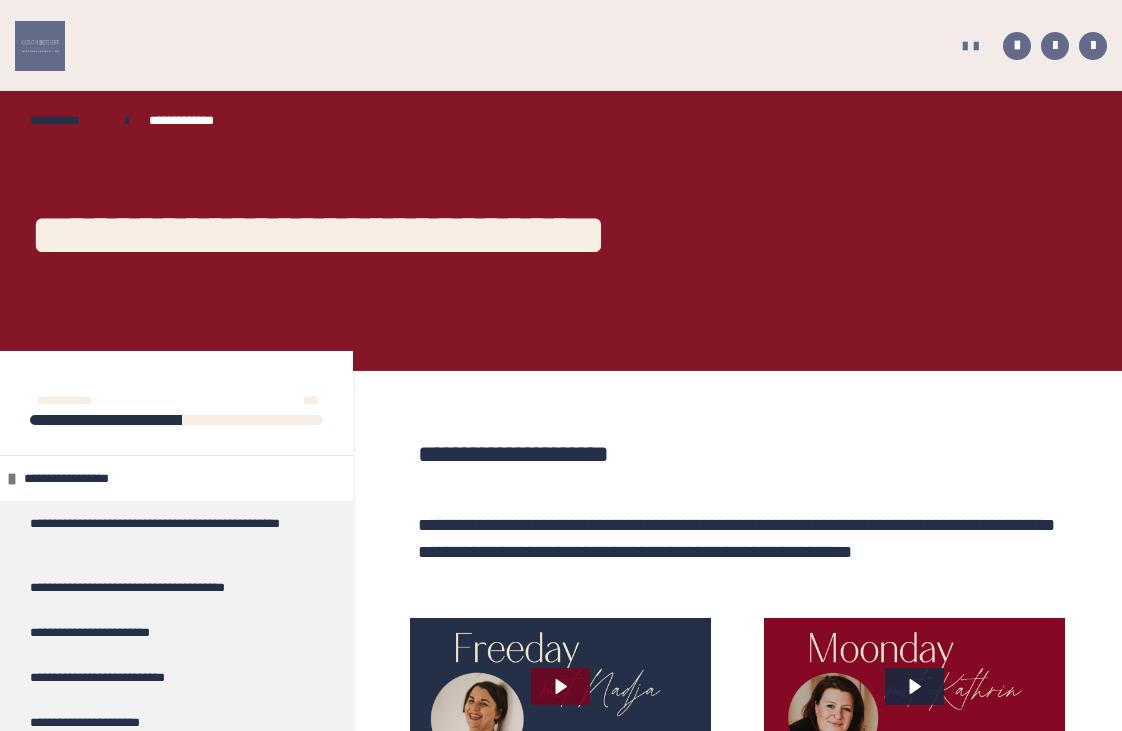 click at bounding box center [40, 46] 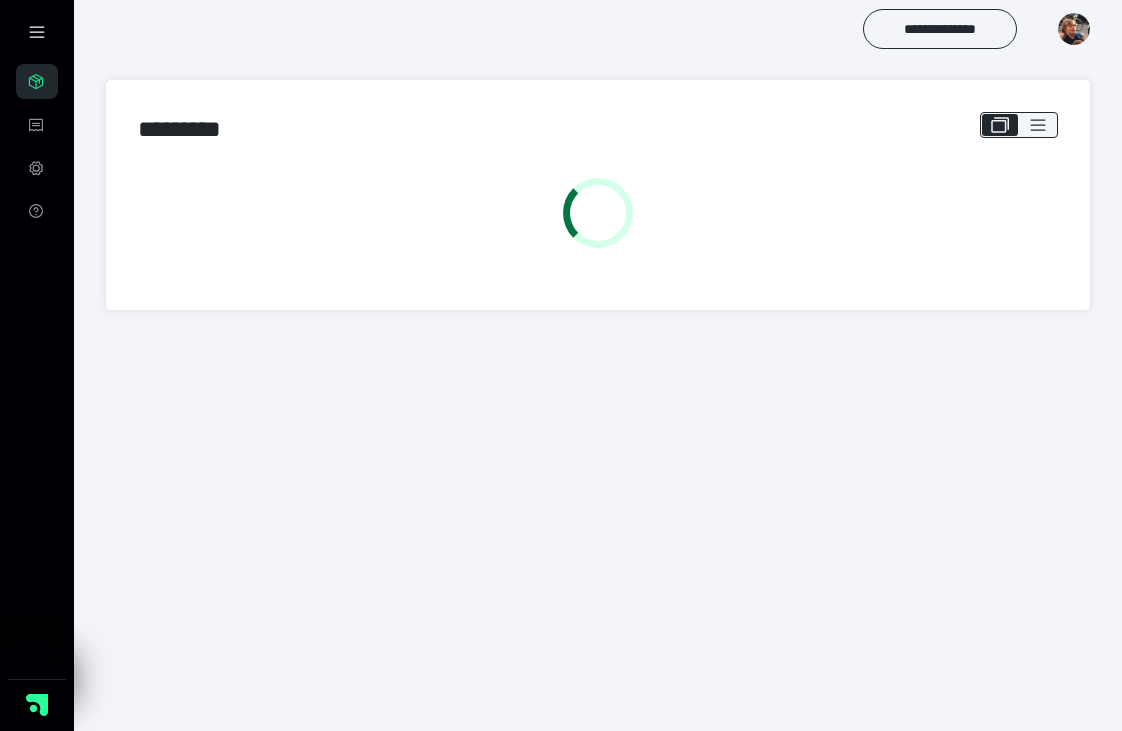 scroll, scrollTop: 0, scrollLeft: 0, axis: both 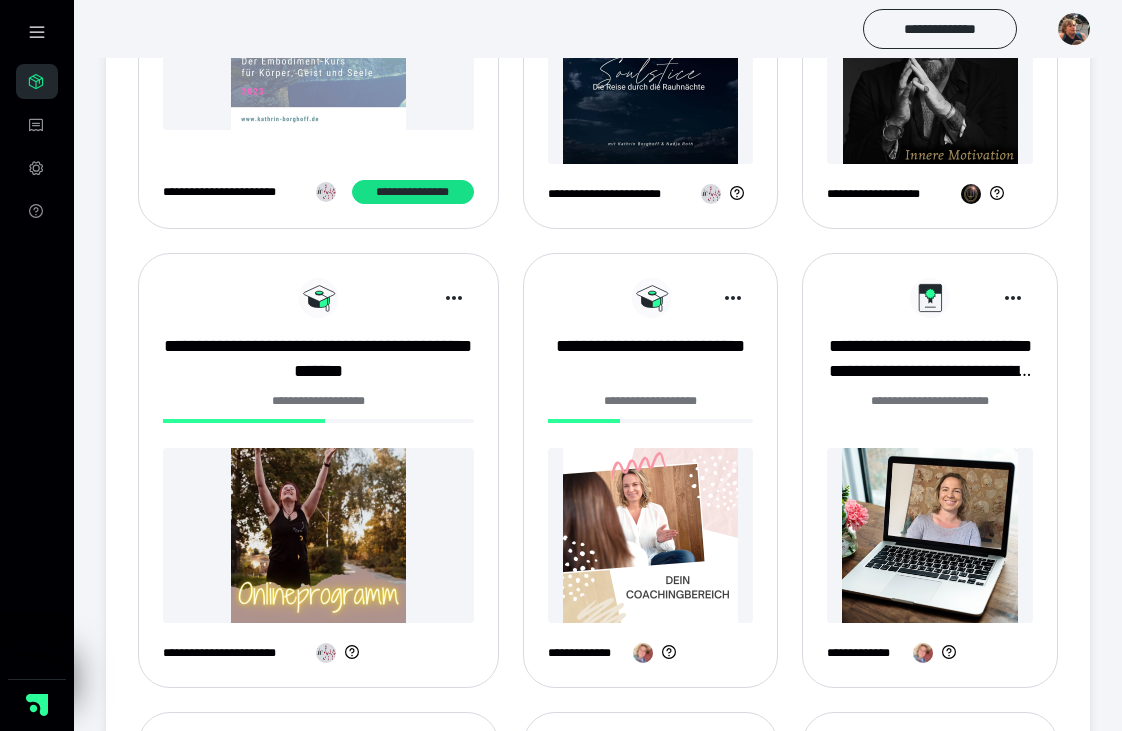 click at bounding box center (318, 535) 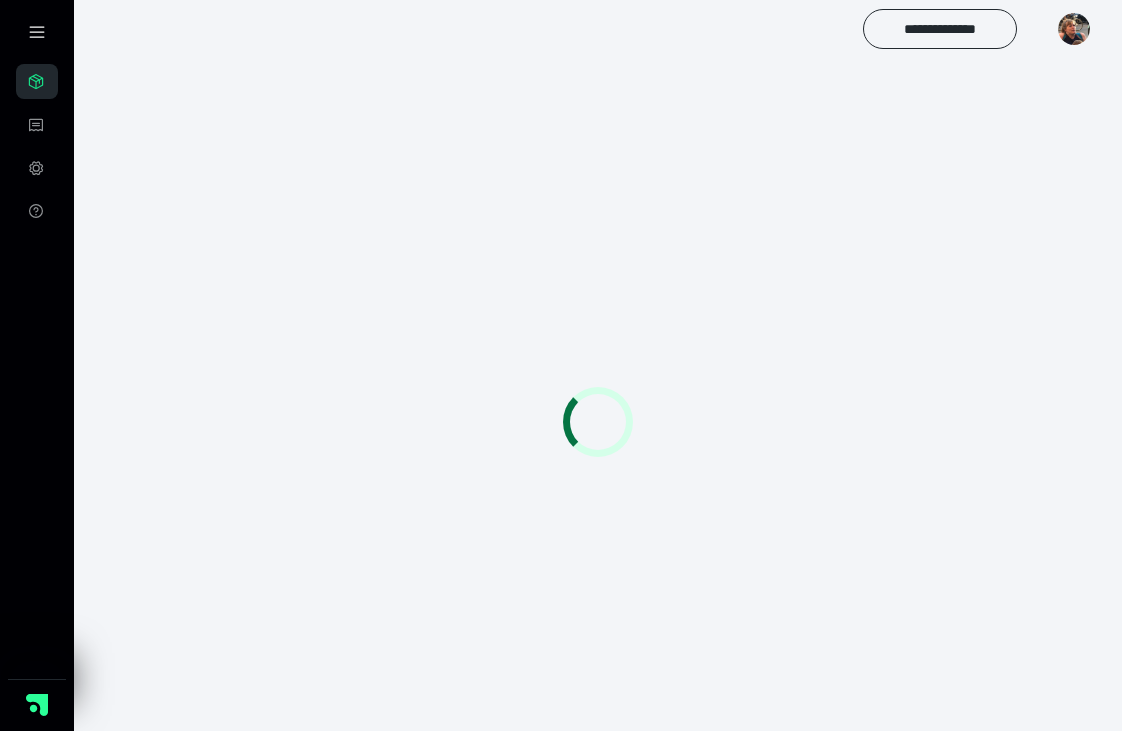 scroll, scrollTop: 0, scrollLeft: 0, axis: both 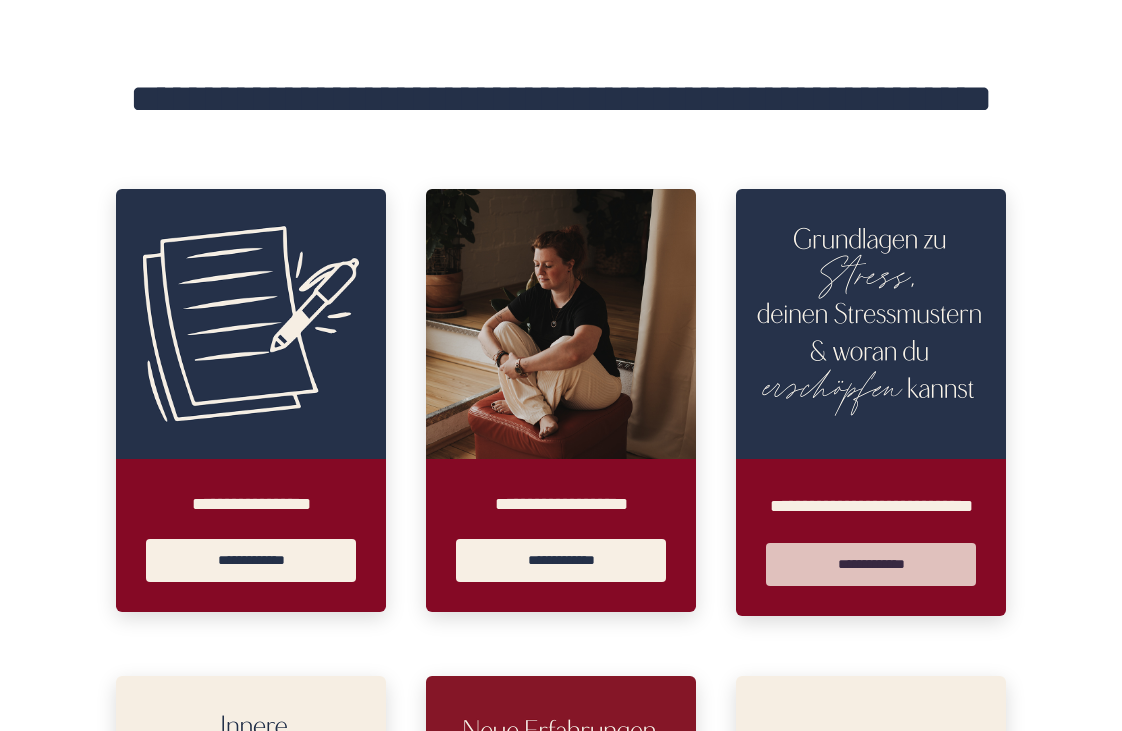 click on "**********" at bounding box center (871, 564) 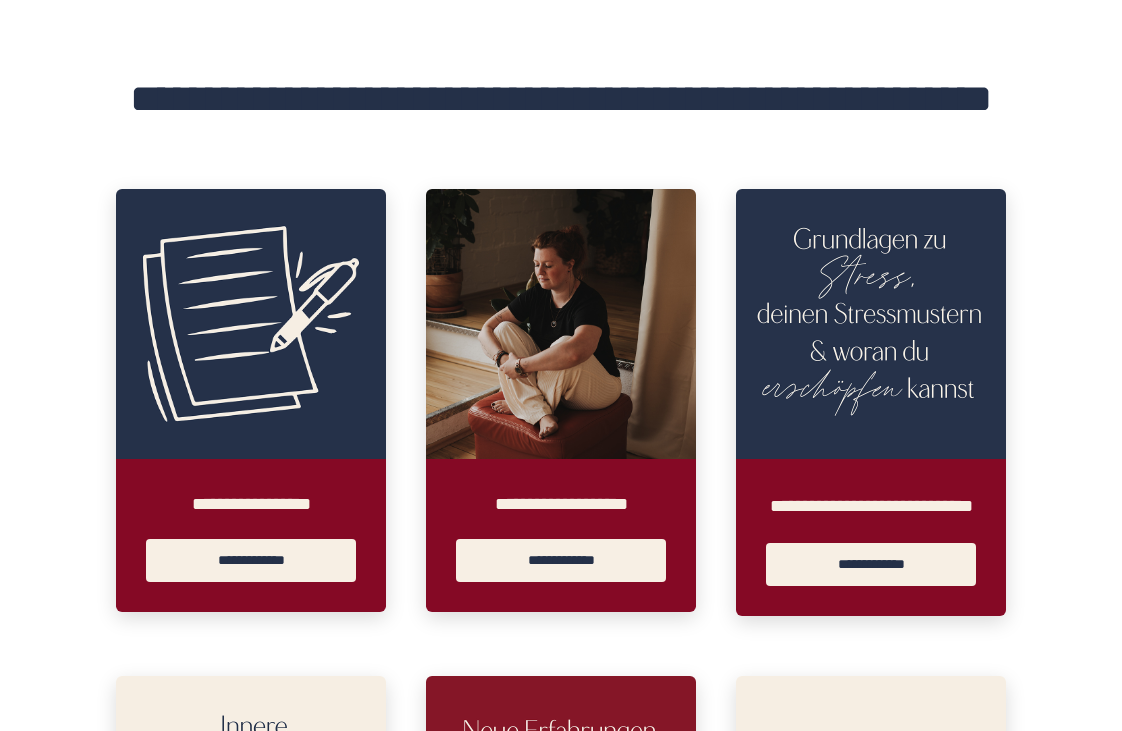 scroll, scrollTop: 0, scrollLeft: 0, axis: both 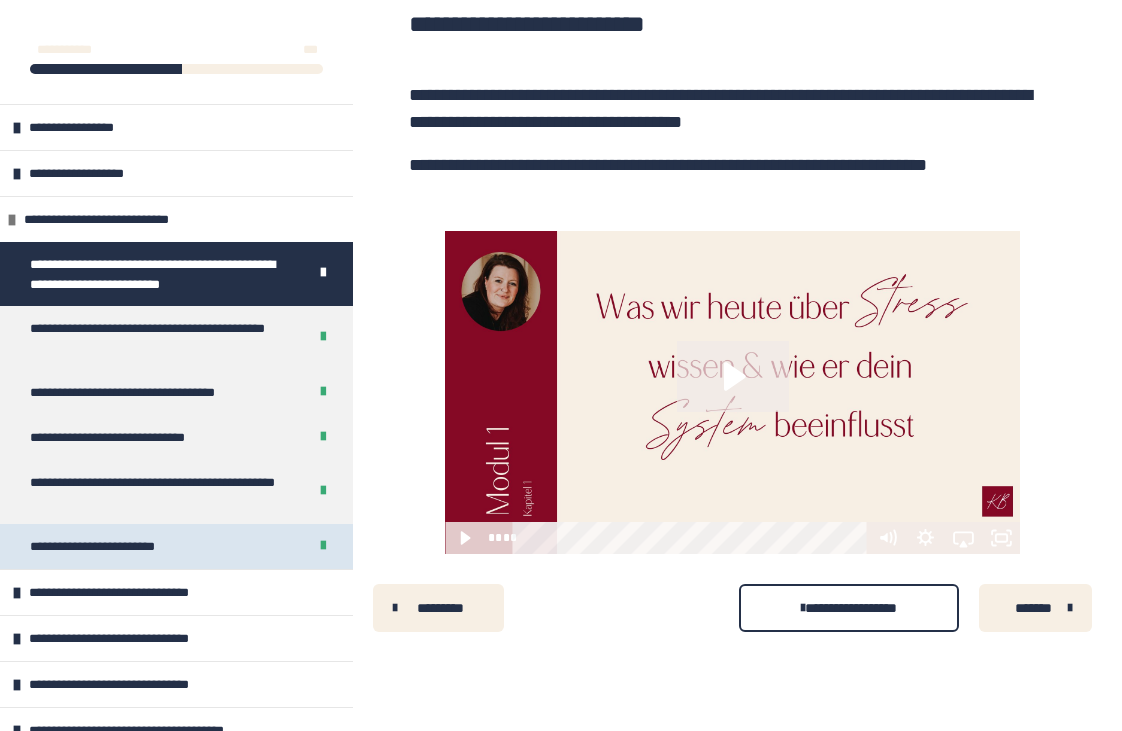click on "**********" at bounding box center [121, 546] 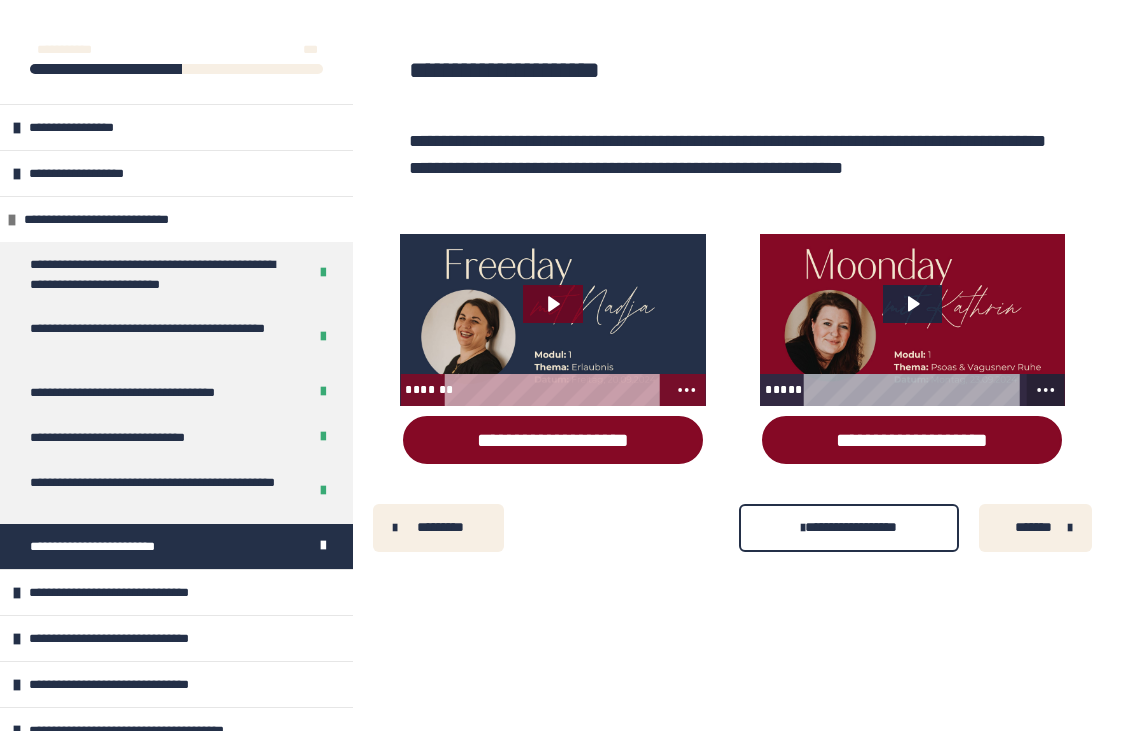 click 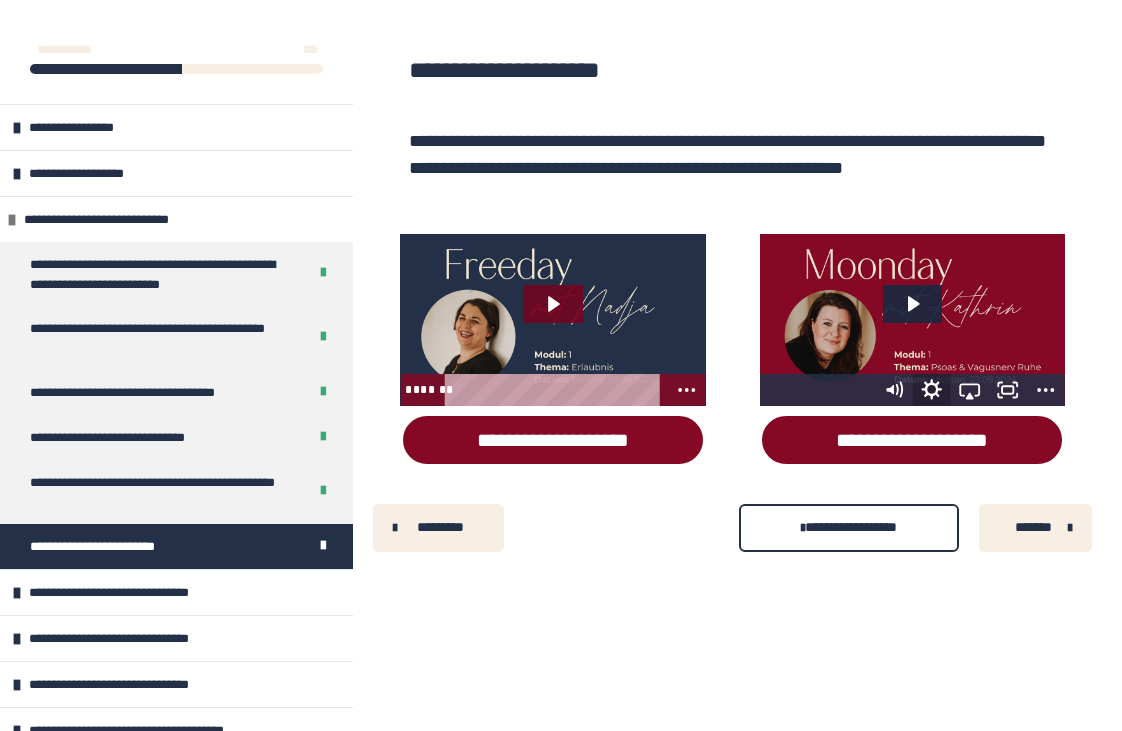 click 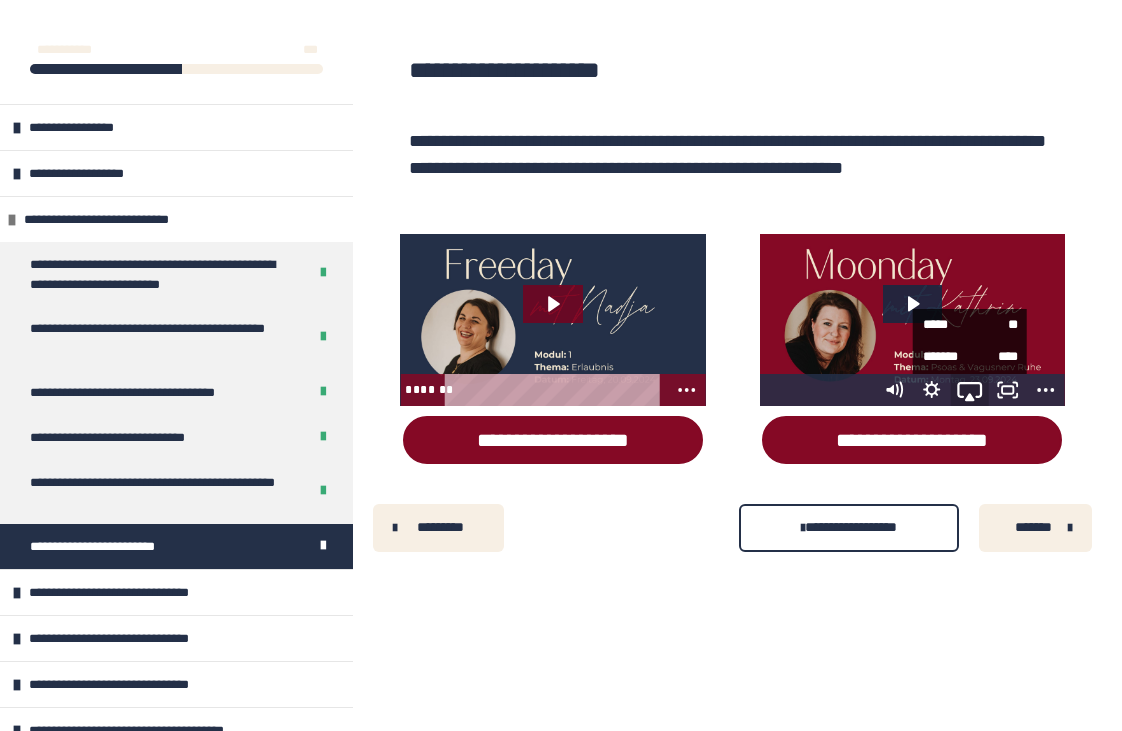 click 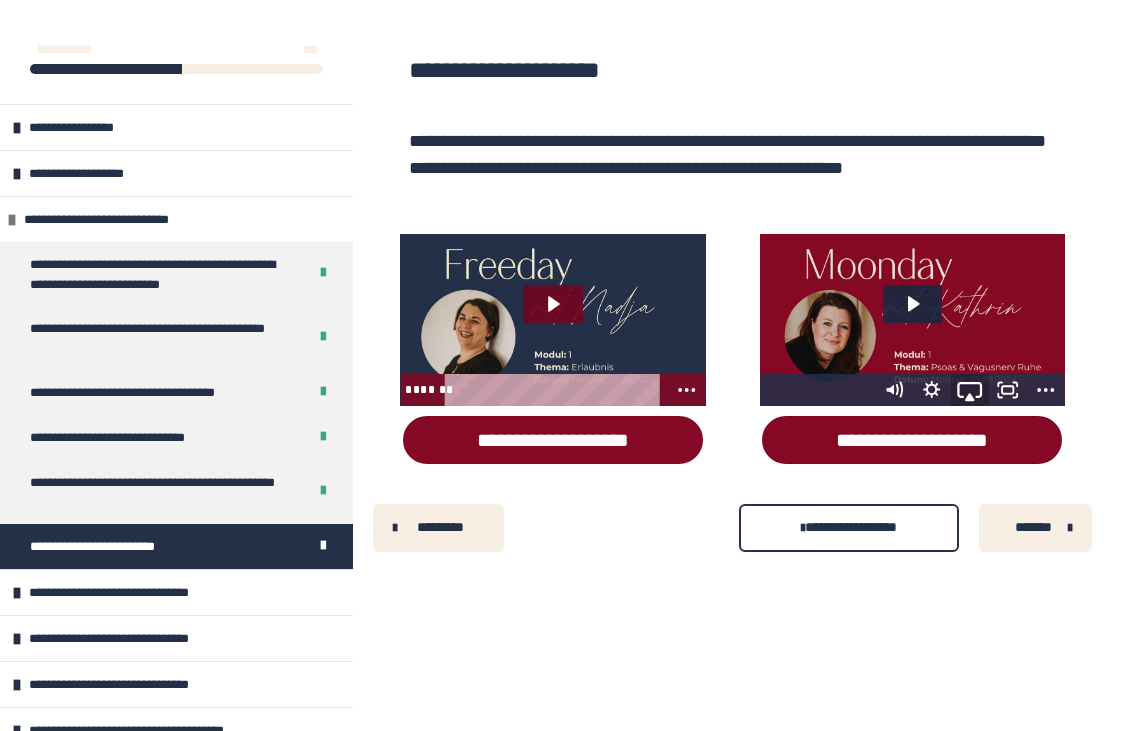 click 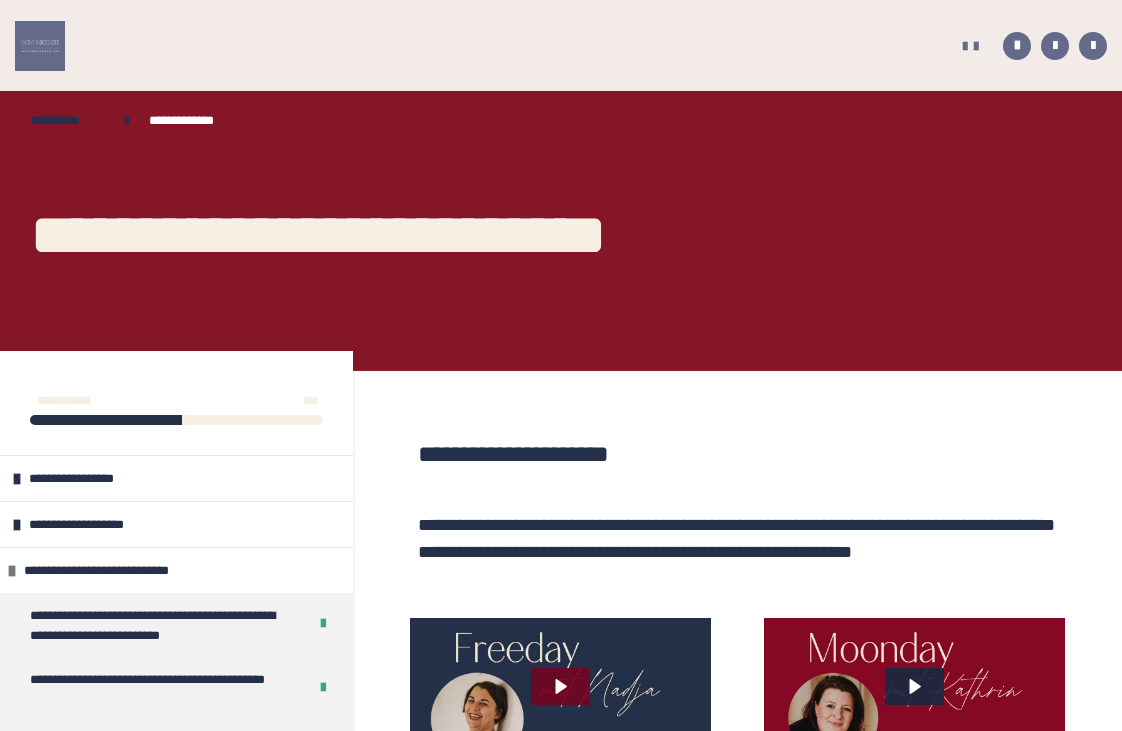 scroll, scrollTop: 0, scrollLeft: 0, axis: both 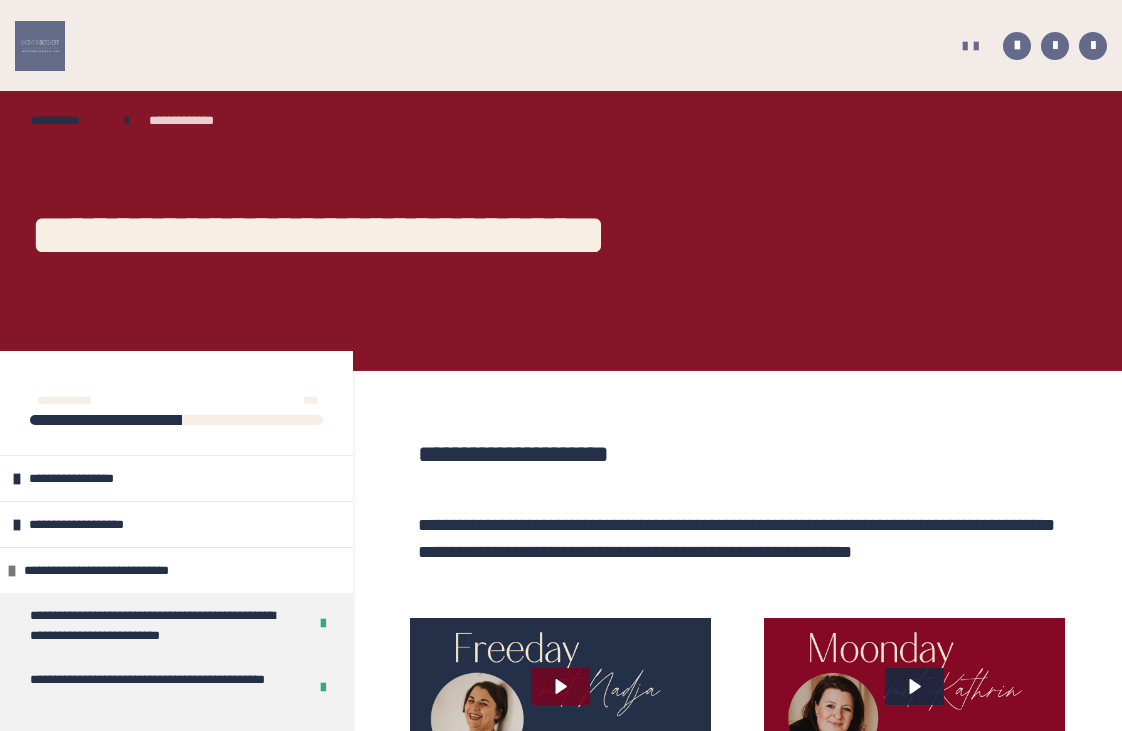 click on "**********" at bounding box center [194, 120] 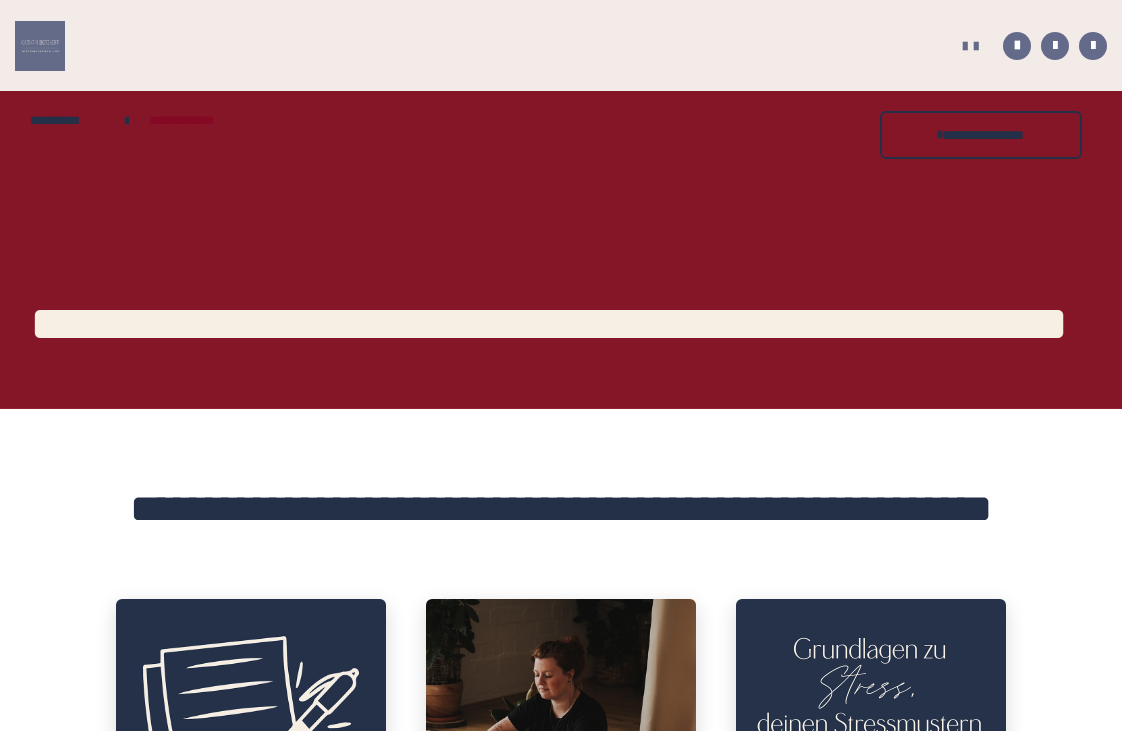 scroll, scrollTop: 0, scrollLeft: 0, axis: both 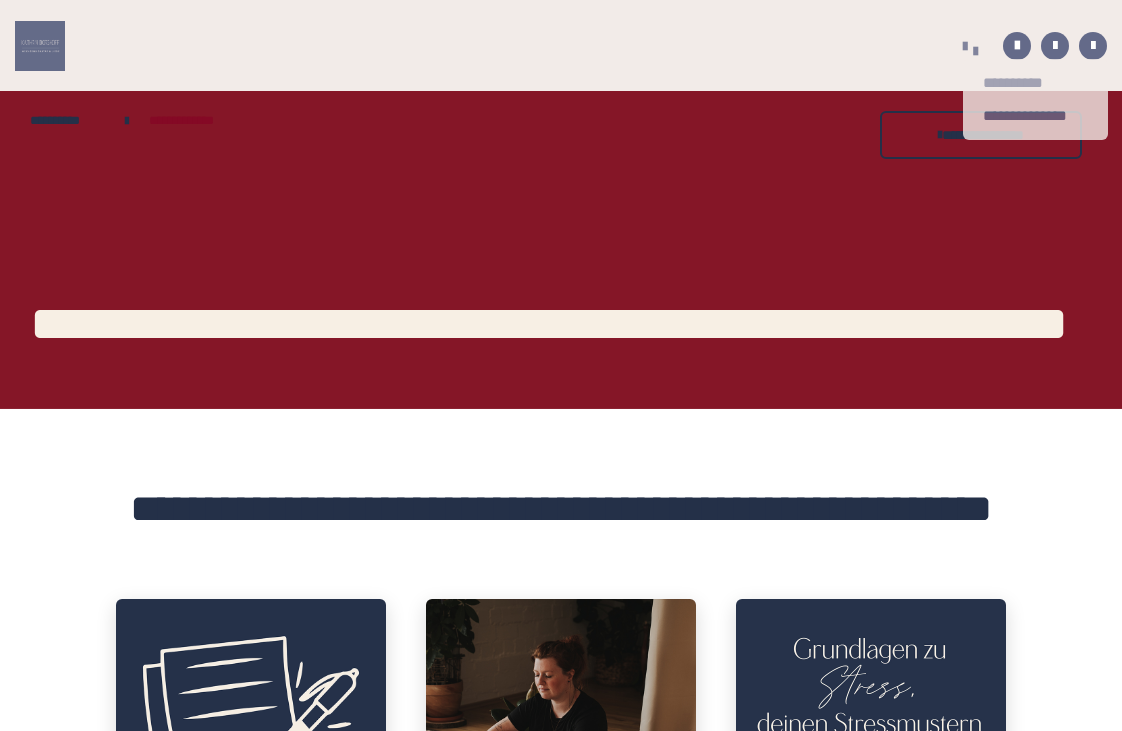 click on "**********" at bounding box center (1035, 83) 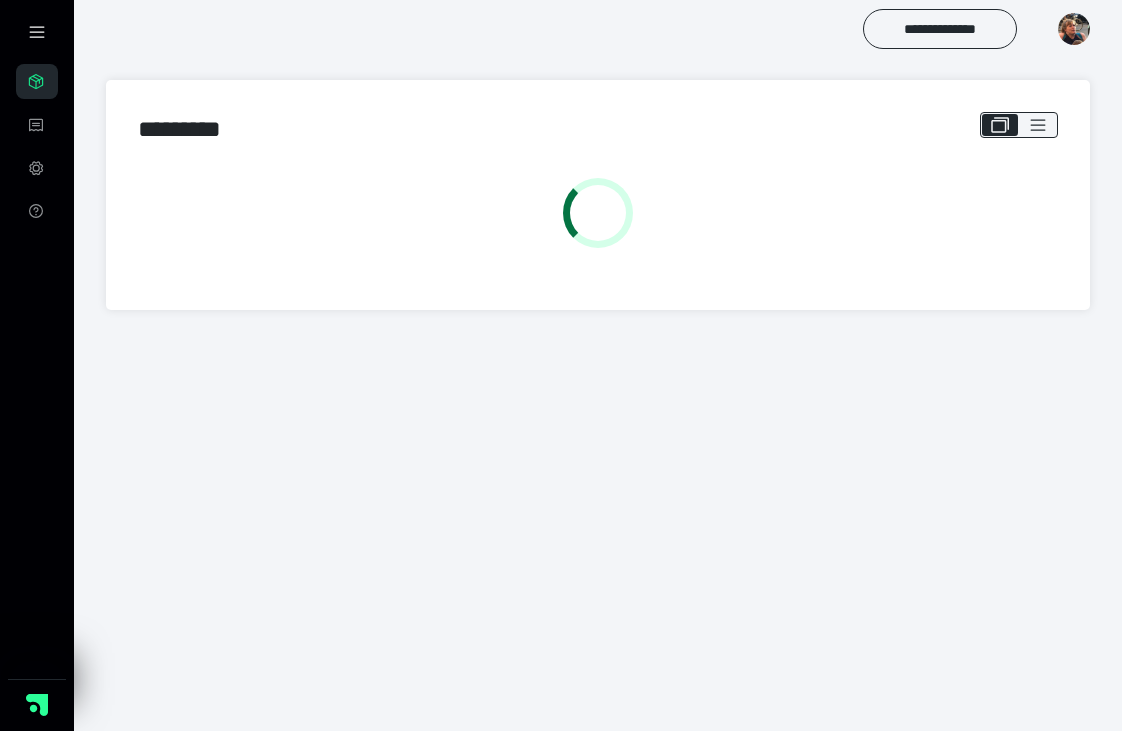 scroll, scrollTop: 0, scrollLeft: 0, axis: both 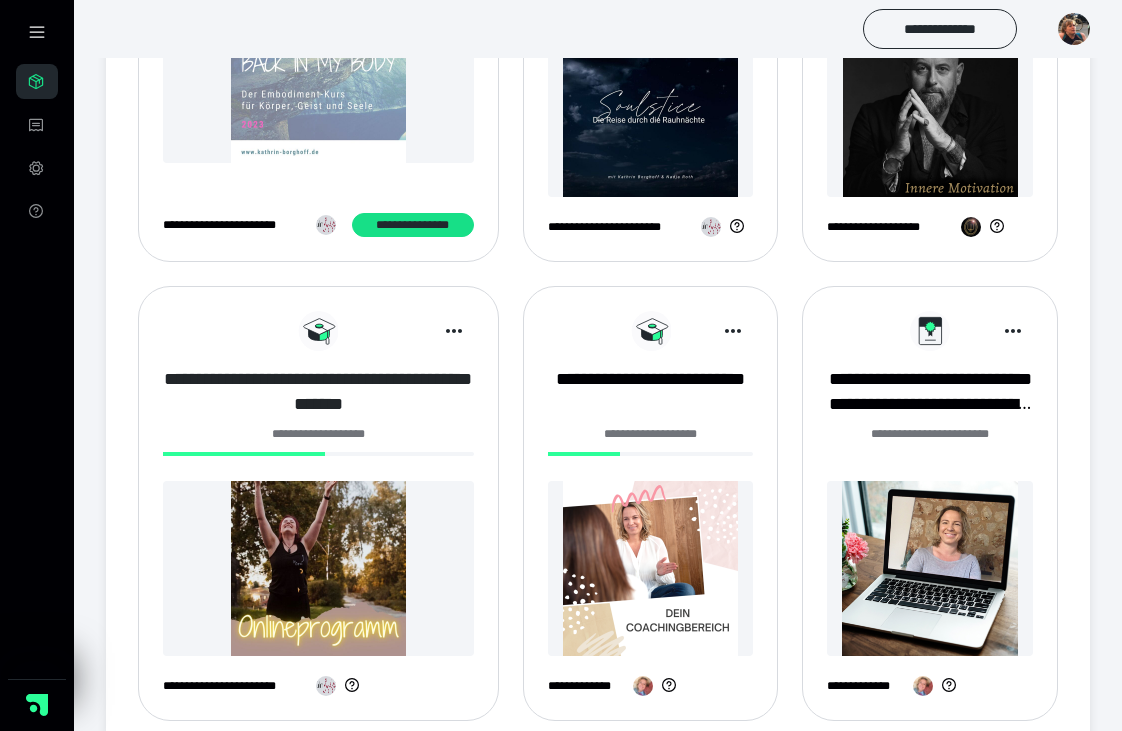click on "**********" at bounding box center [318, 392] 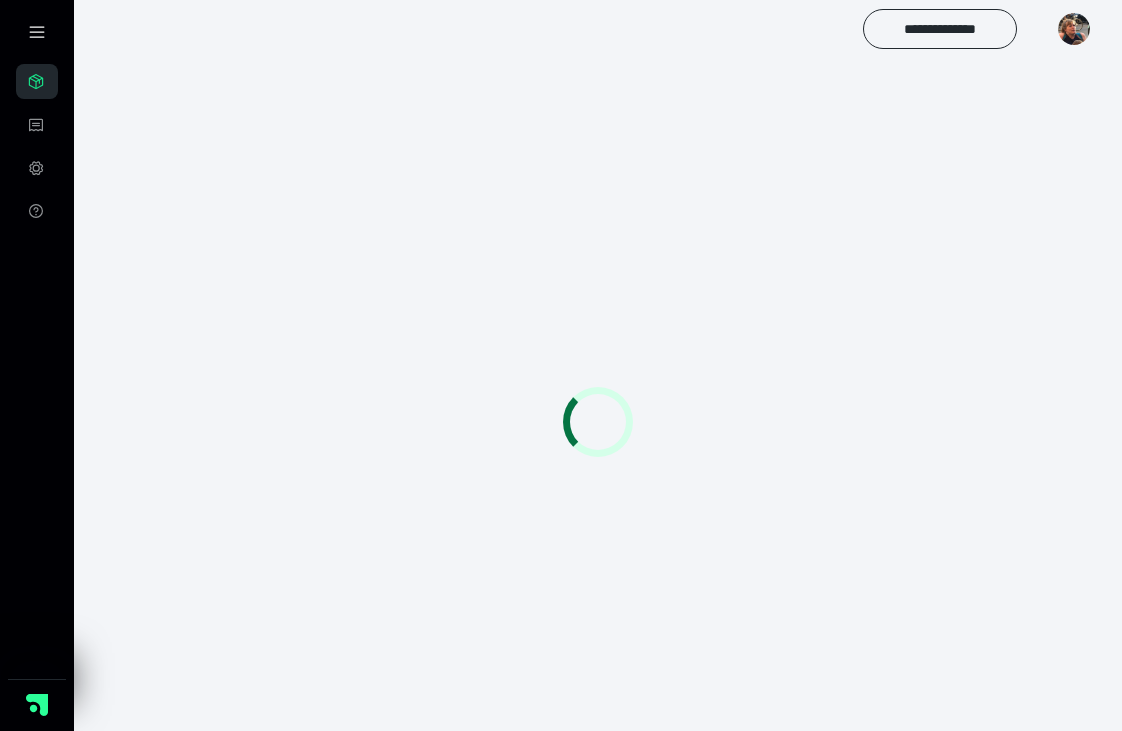scroll, scrollTop: 0, scrollLeft: 0, axis: both 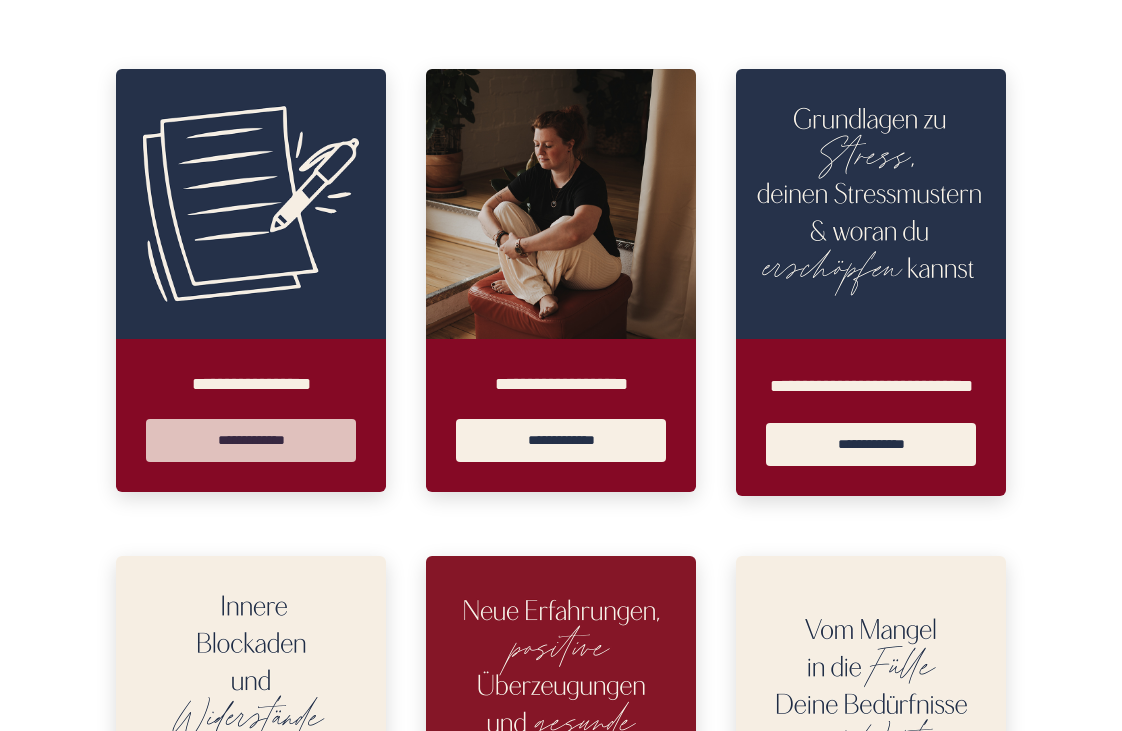 click on "**********" at bounding box center [251, 440] 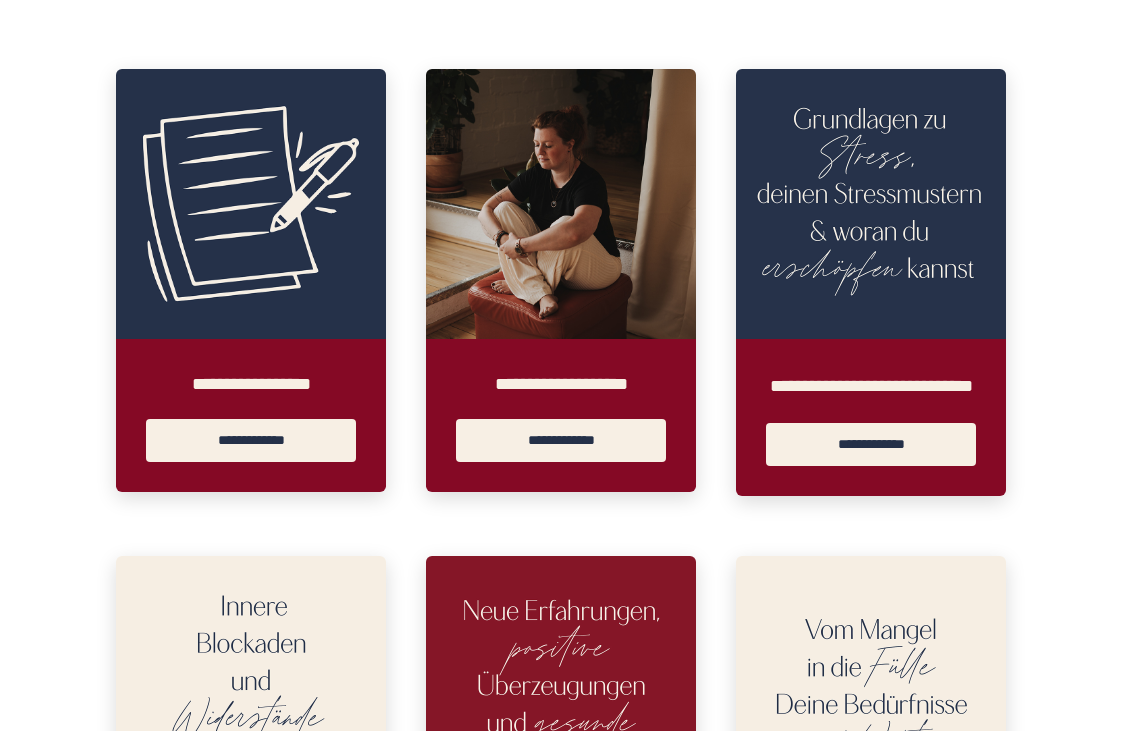 scroll, scrollTop: 0, scrollLeft: 0, axis: both 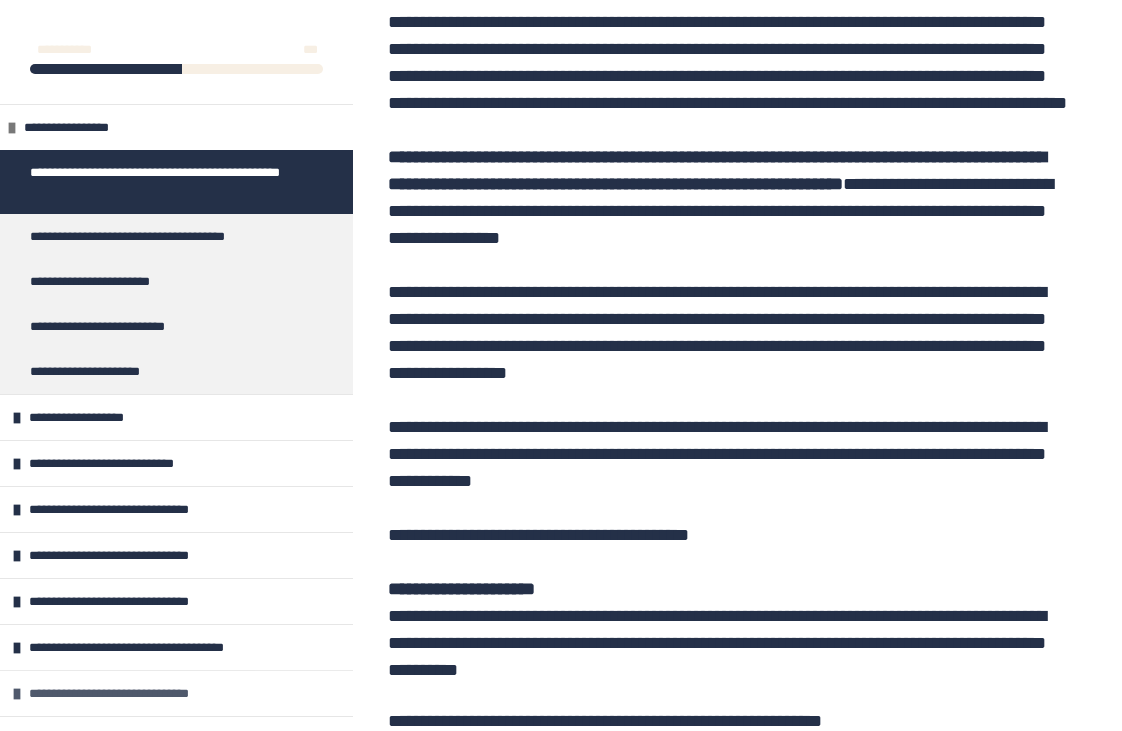 click on "**********" at bounding box center (136, 693) 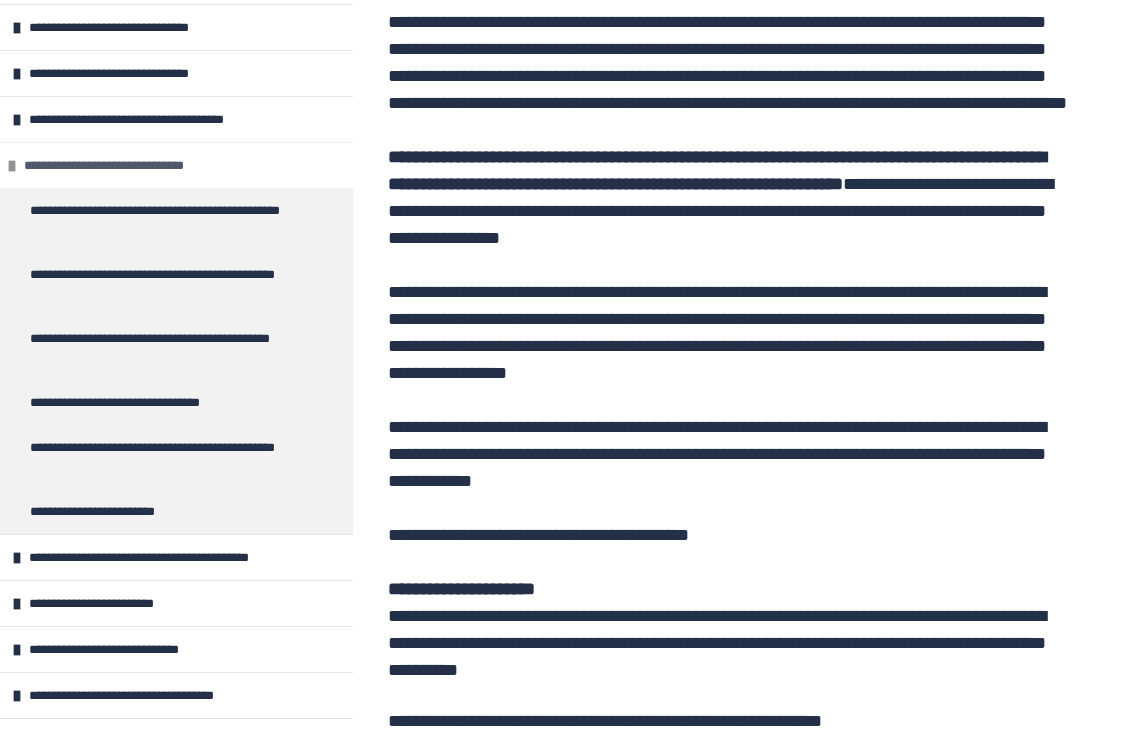 scroll, scrollTop: 537, scrollLeft: 0, axis: vertical 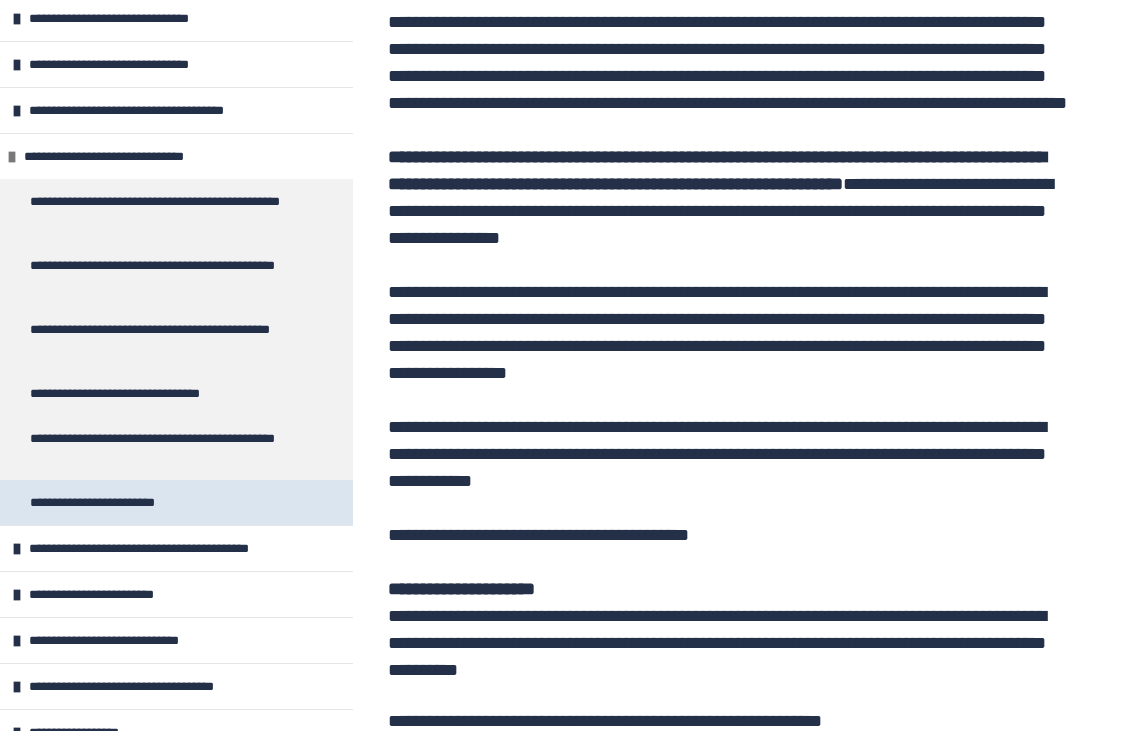 click on "**********" at bounding box center [122, 502] 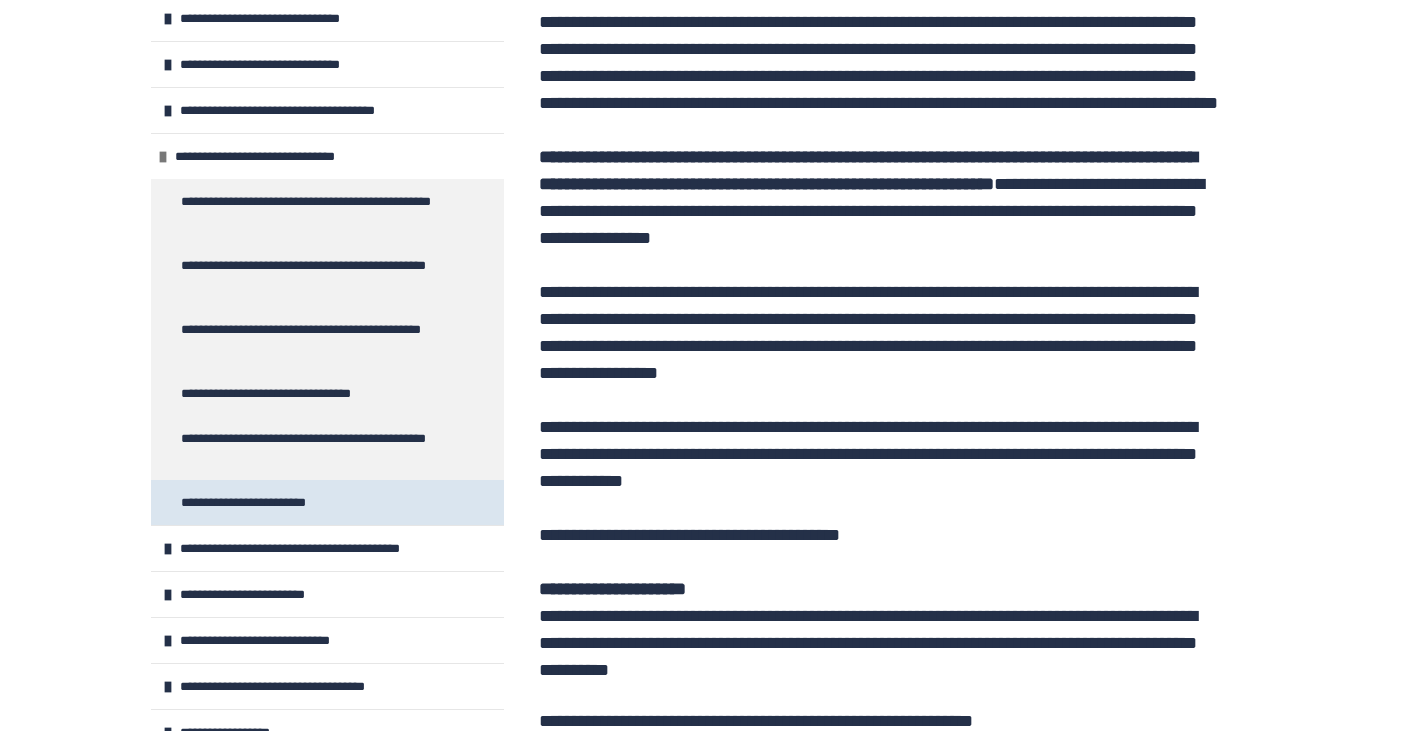 scroll, scrollTop: 361, scrollLeft: 0, axis: vertical 